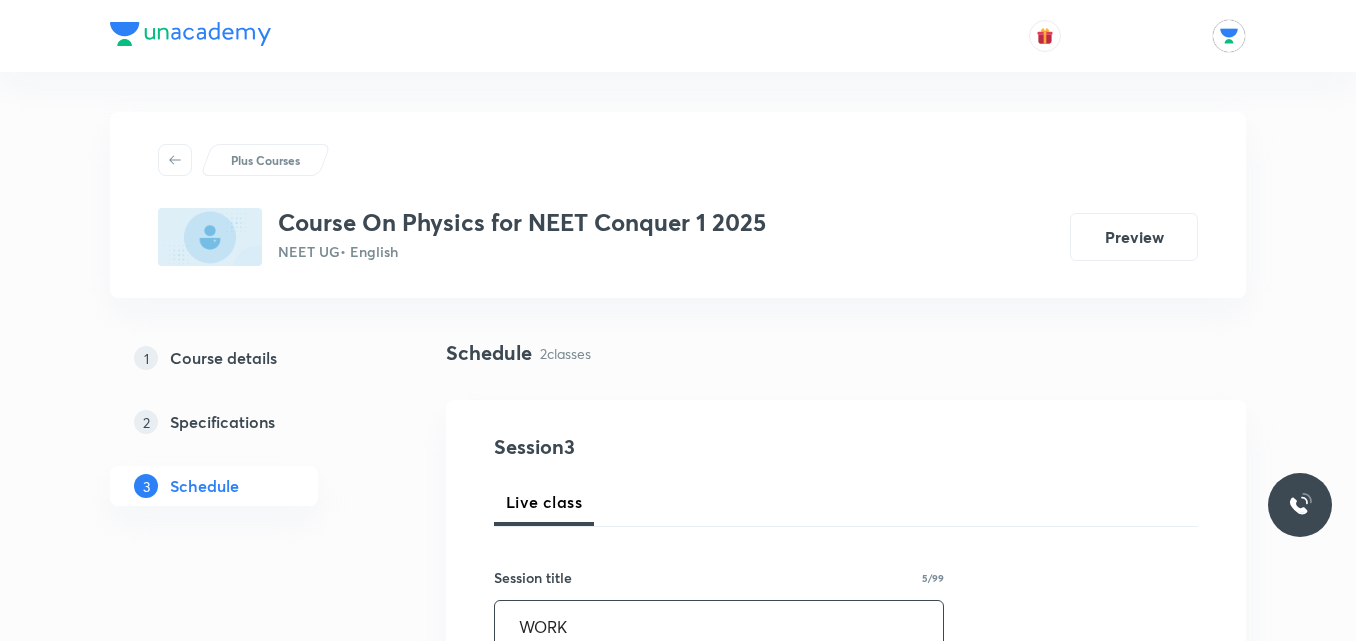 scroll, scrollTop: 224, scrollLeft: 0, axis: vertical 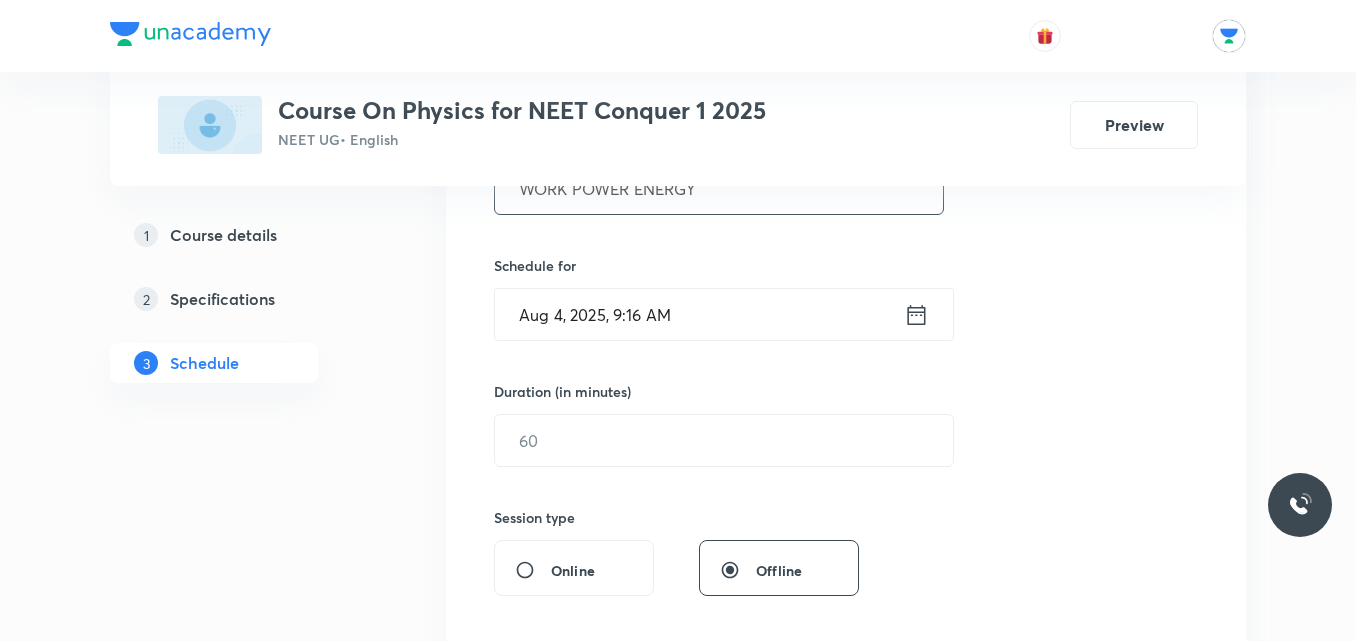 type on "WORK POWER ENERGY" 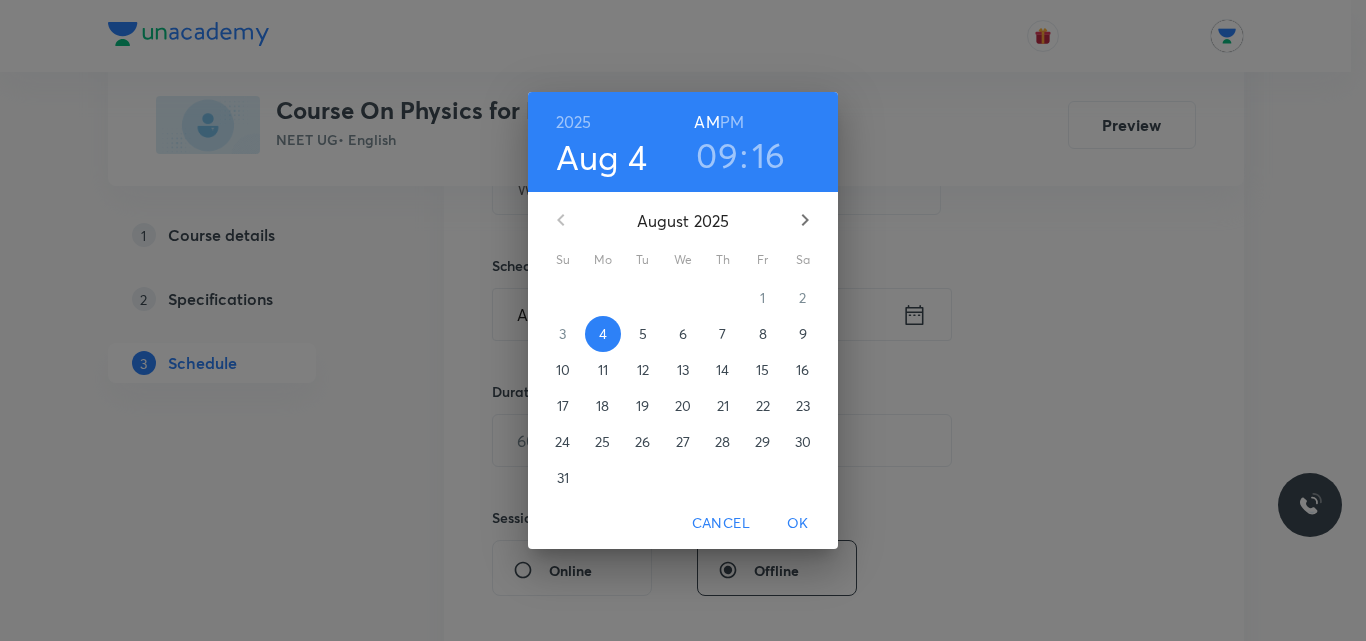 click on "09" at bounding box center (717, 155) 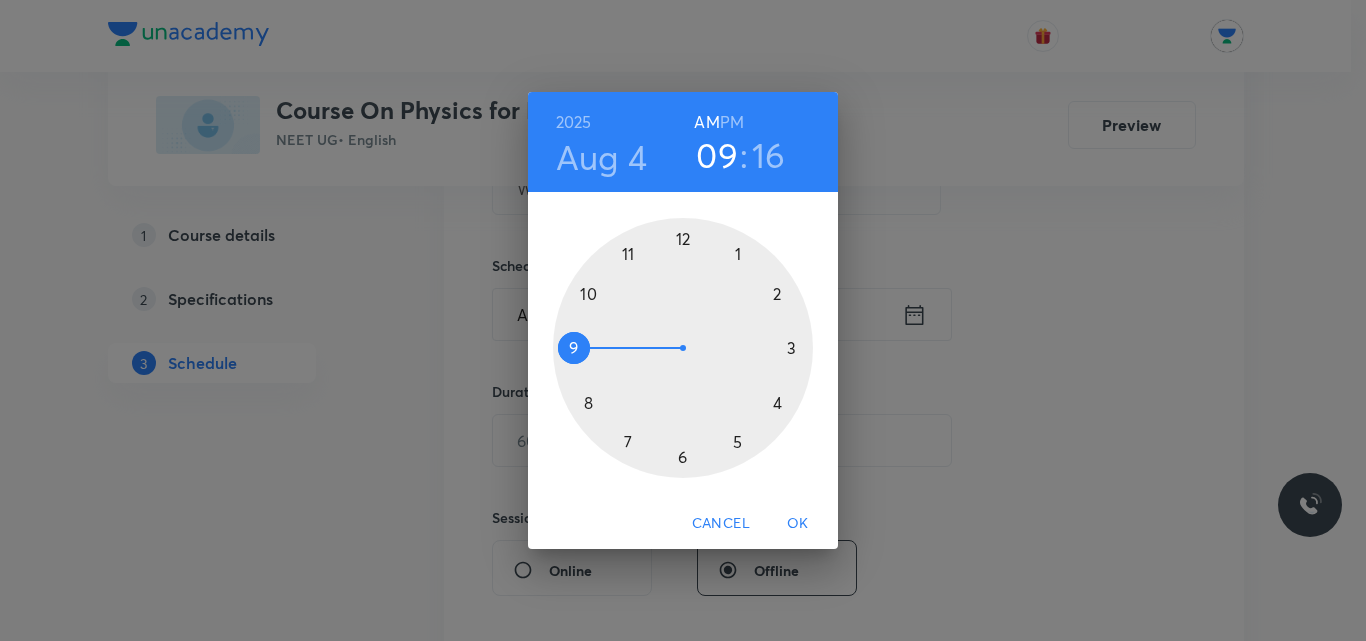 click at bounding box center (683, 348) 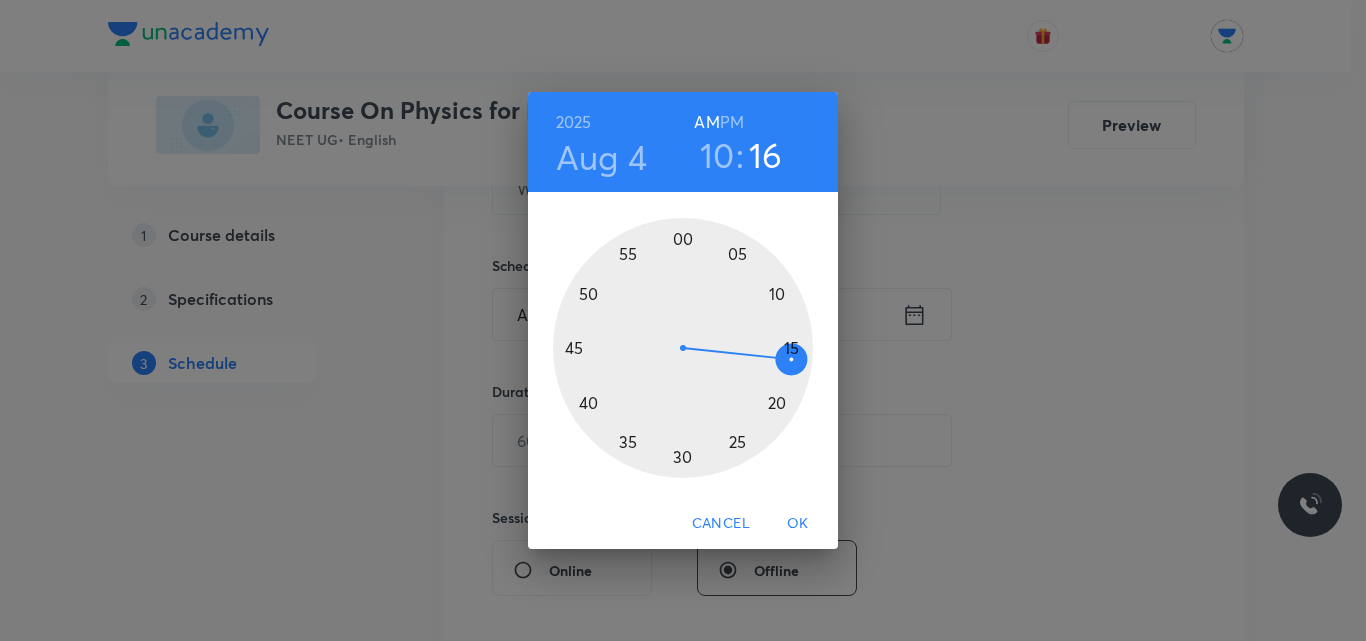 click at bounding box center [683, 348] 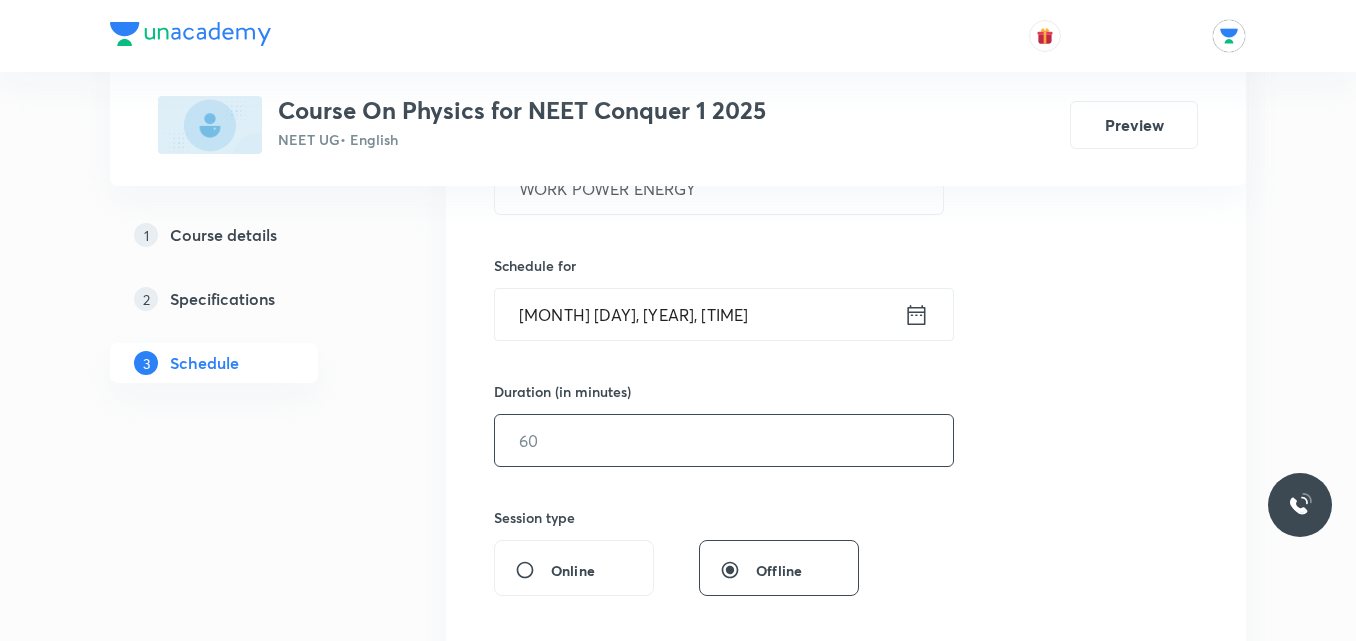 click at bounding box center [724, 440] 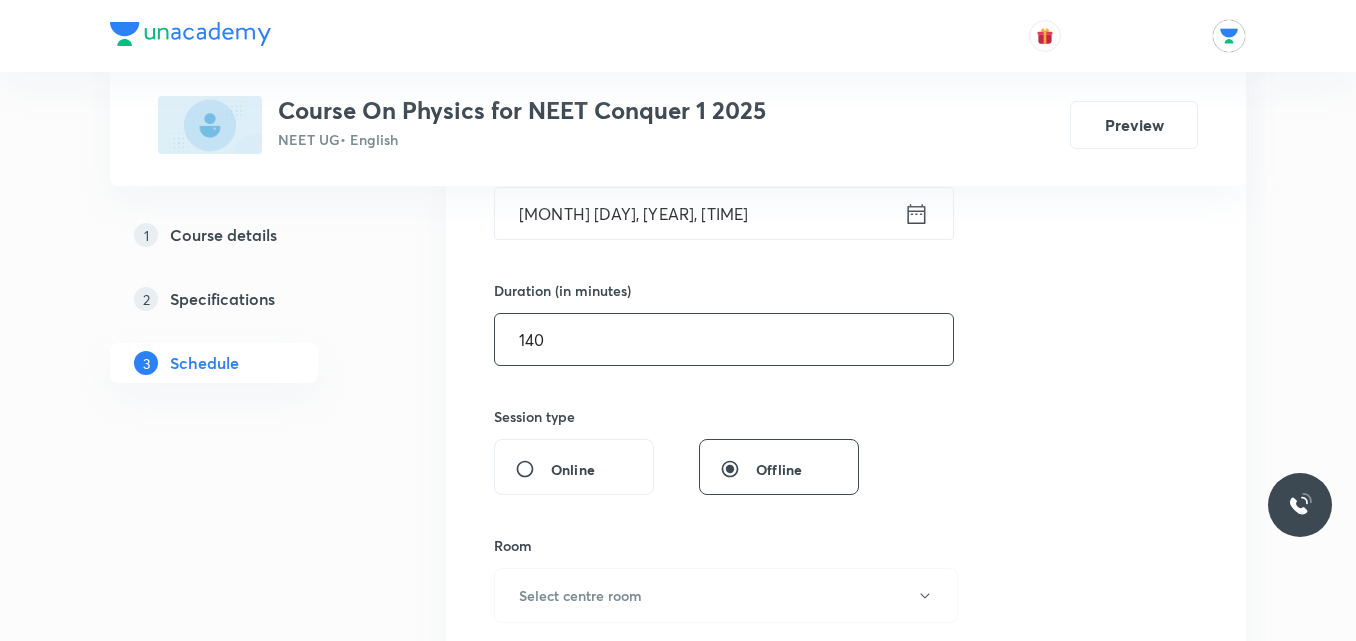 scroll, scrollTop: 530, scrollLeft: 0, axis: vertical 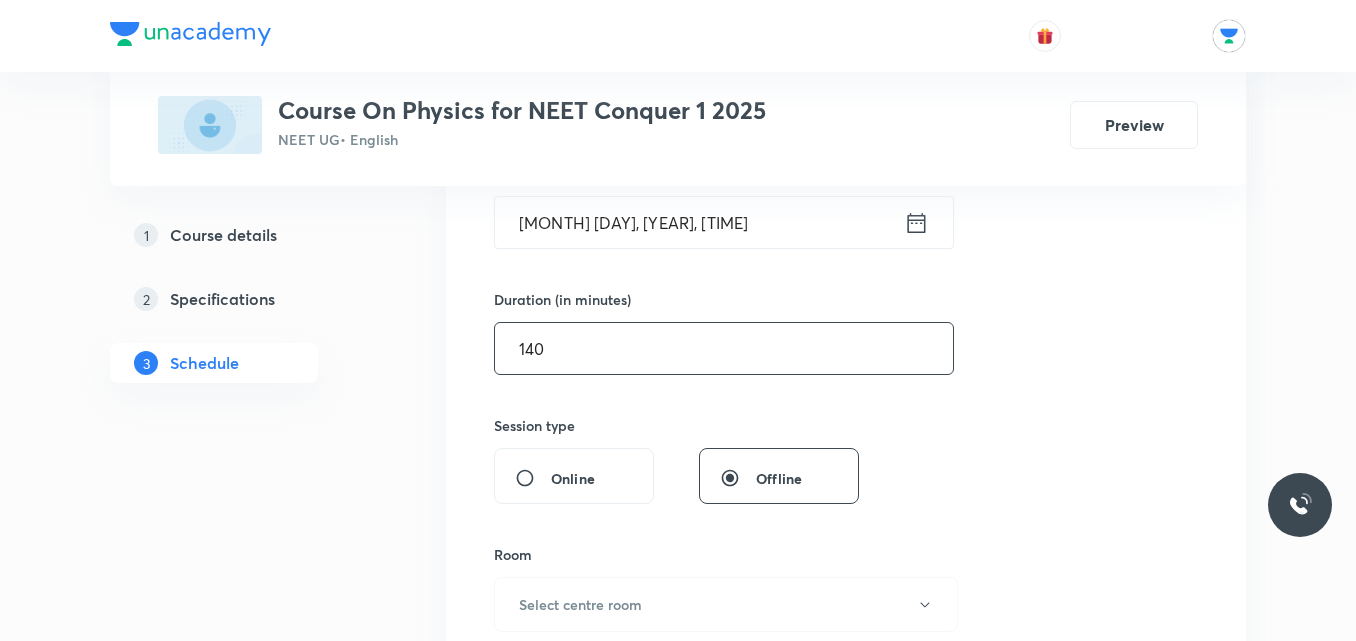 type on "140" 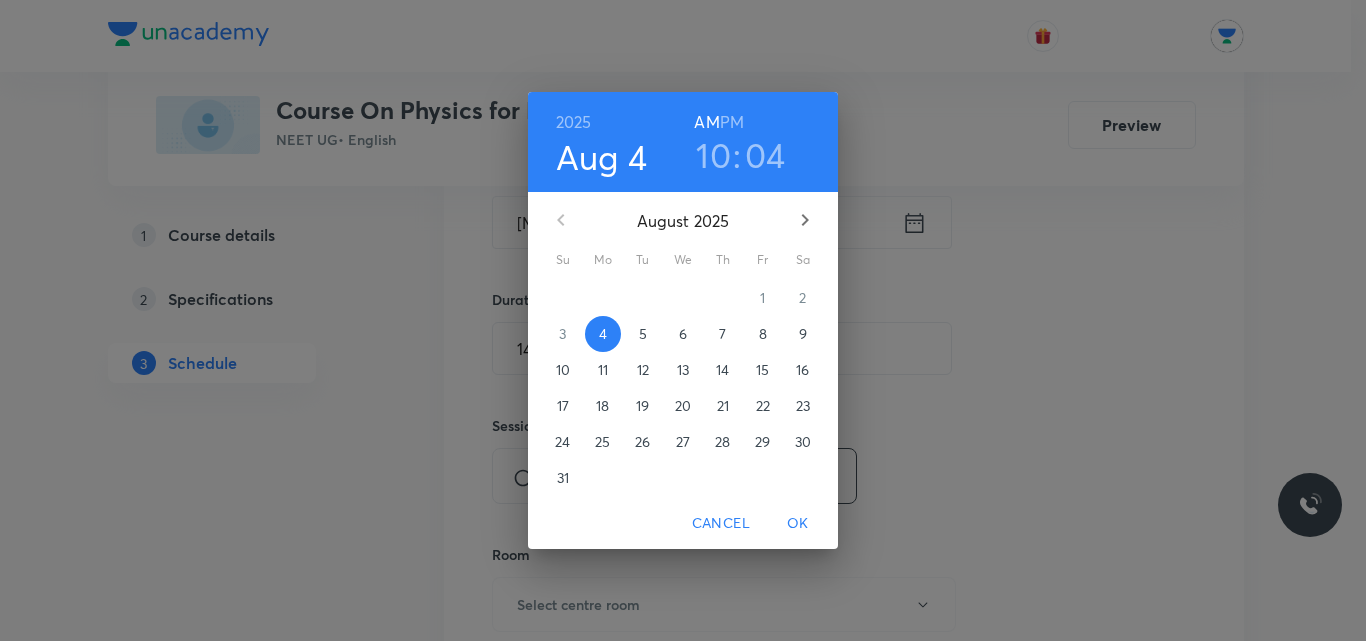 click on "04" at bounding box center [765, 155] 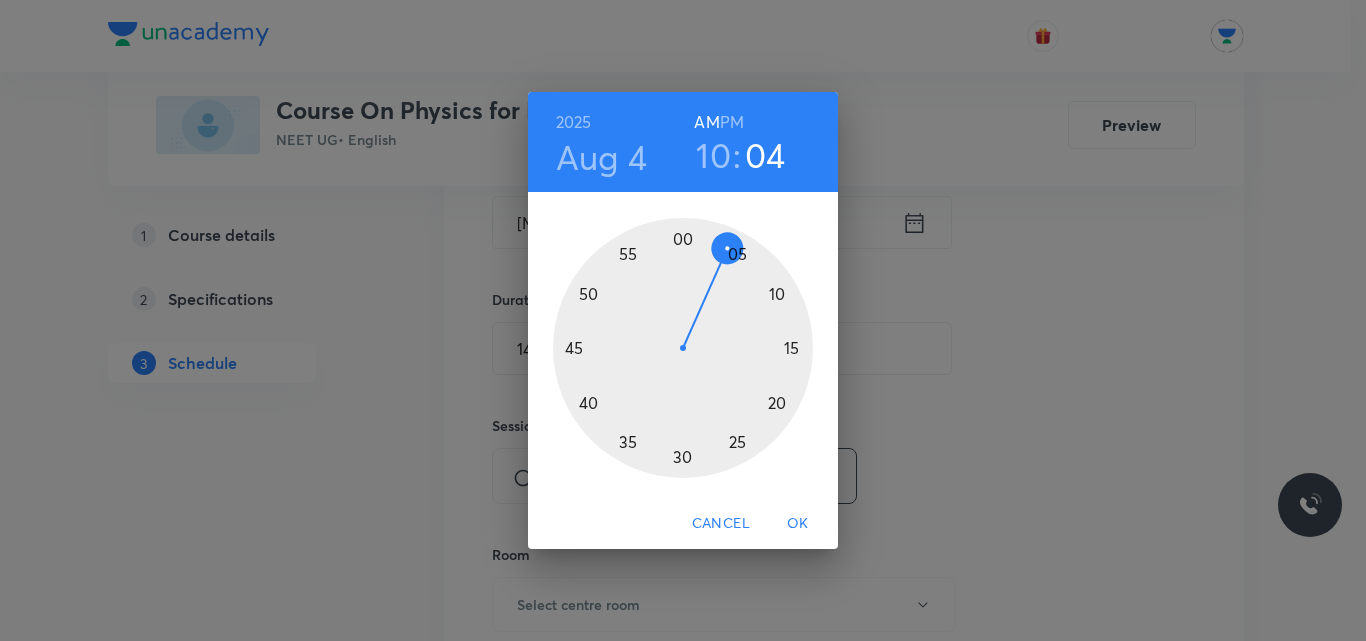 click at bounding box center (683, 348) 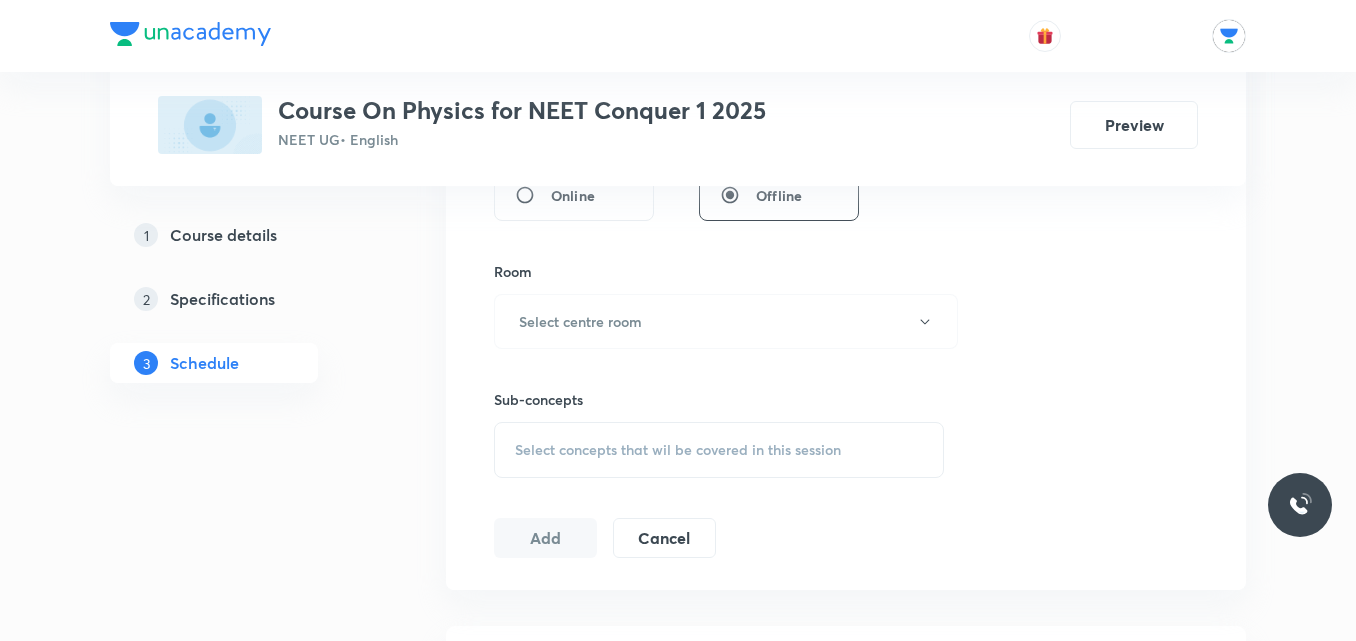 scroll, scrollTop: 864, scrollLeft: 0, axis: vertical 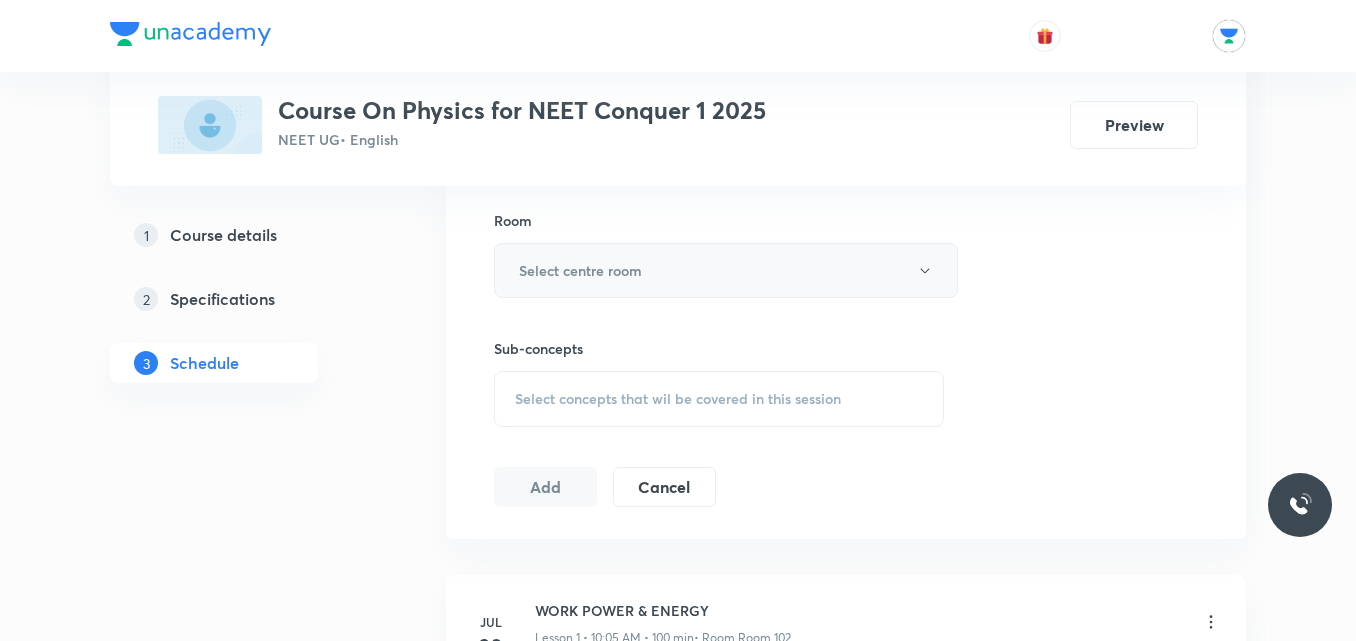 click on "Select centre room" at bounding box center [726, 270] 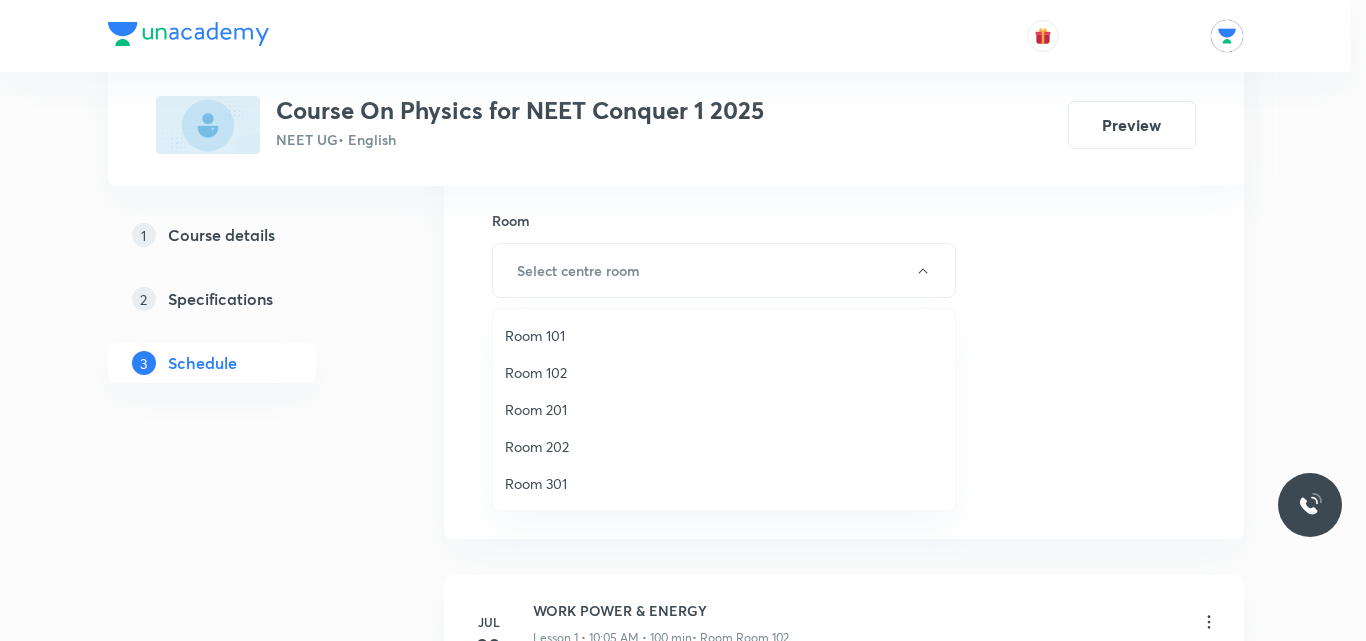 click on "Room 102" at bounding box center (724, 372) 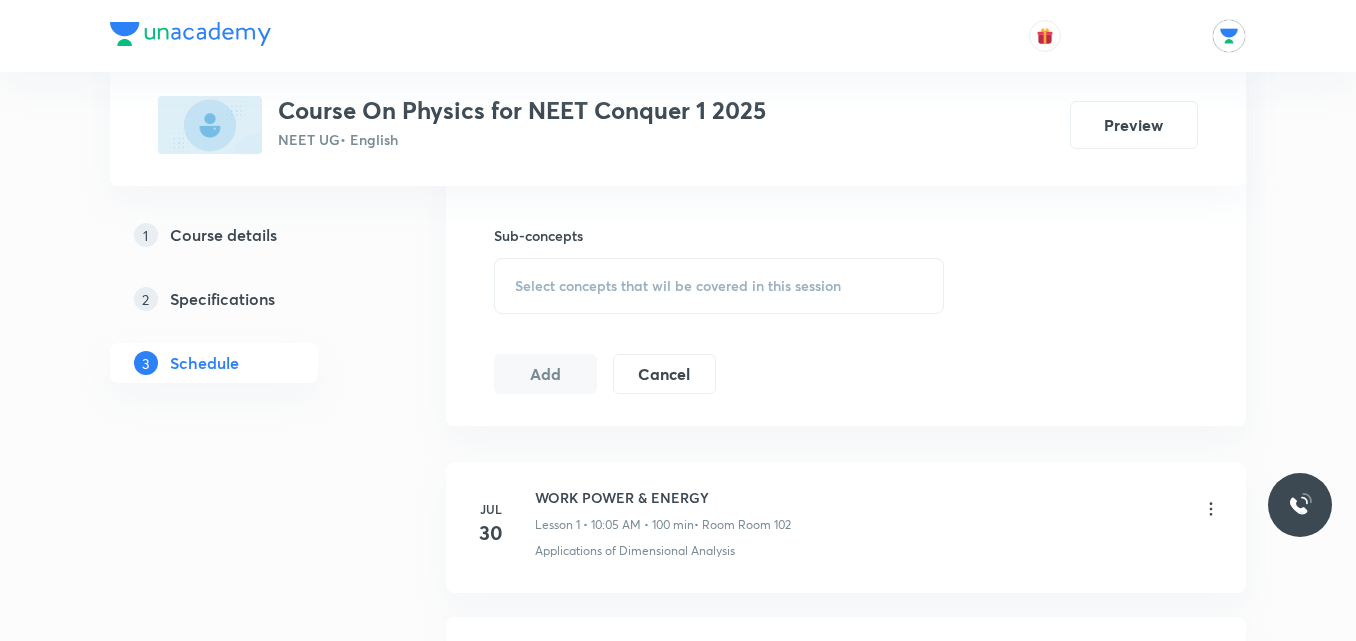scroll, scrollTop: 1006, scrollLeft: 0, axis: vertical 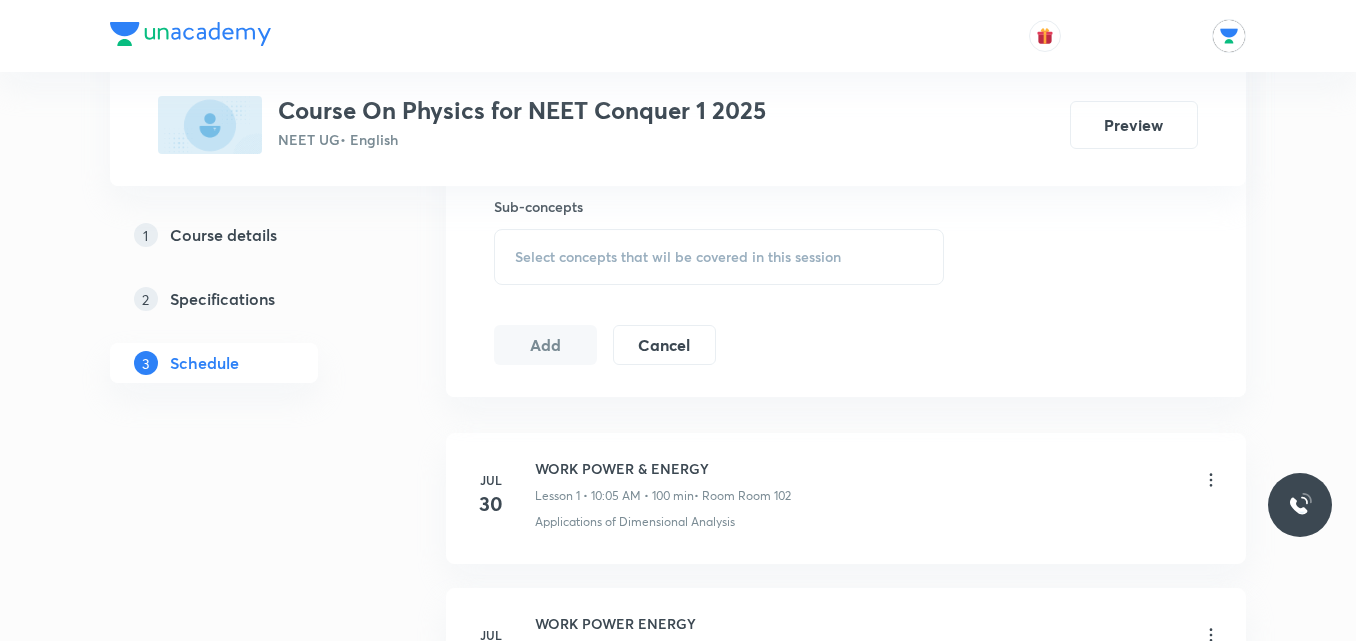 click on "Select concepts that wil be covered in this session" at bounding box center (719, 257) 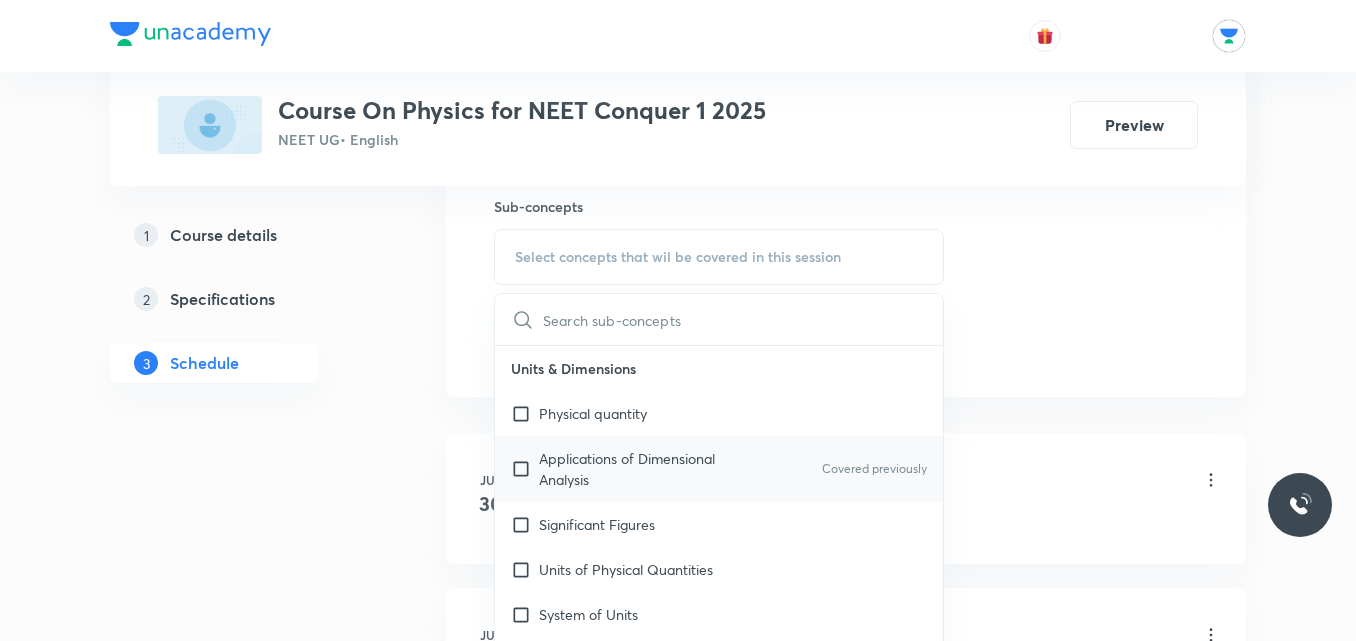 click on "Applications of Dimensional Analysis" at bounding box center [640, 469] 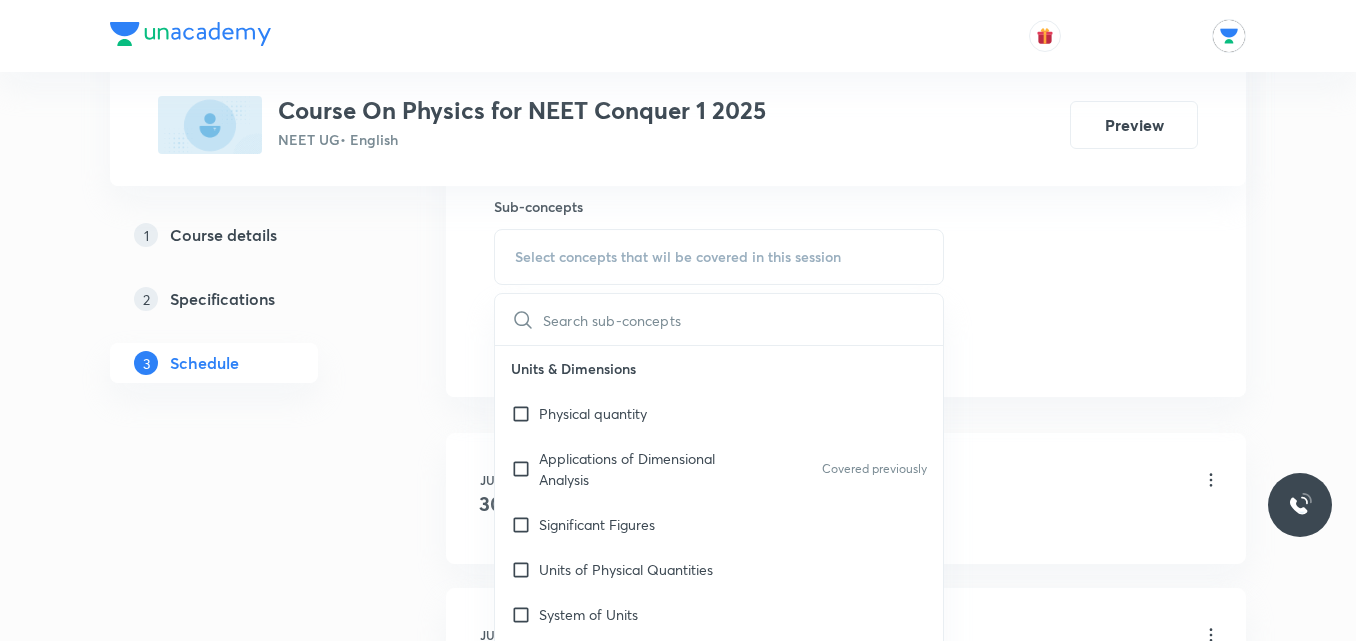 checkbox on "true" 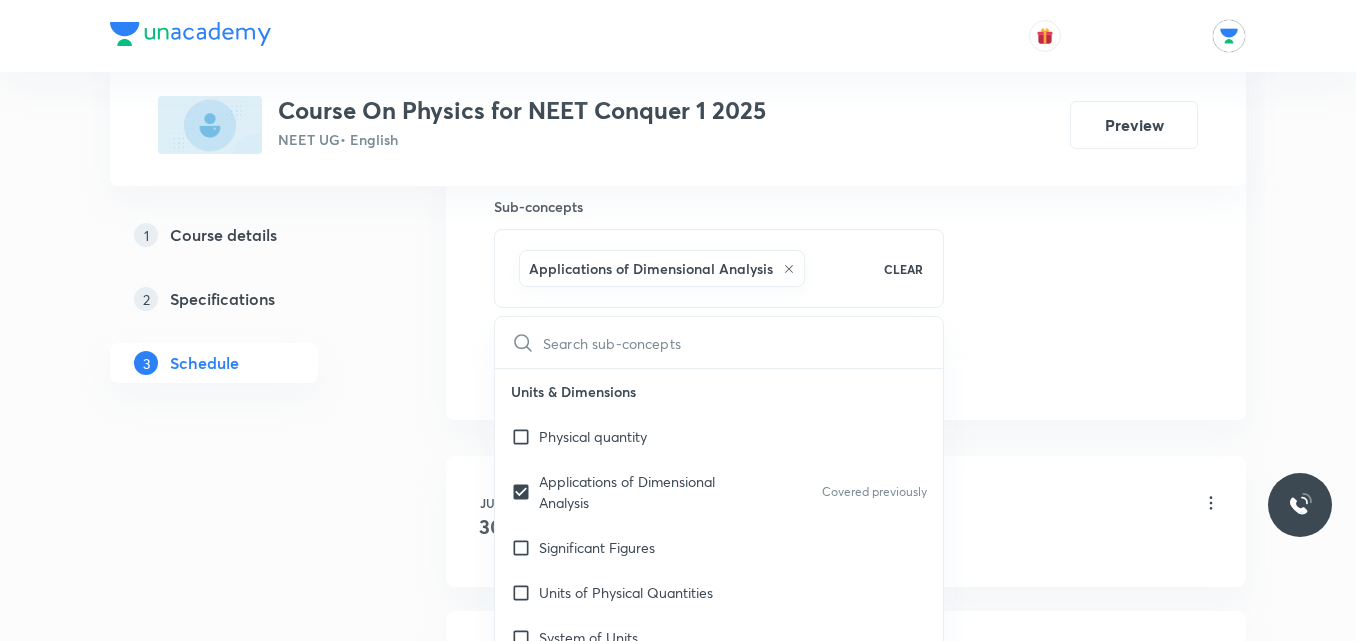 click on "Plus Courses Course On Physics for NEET Conquer 1 2025 NEET UG  • English Preview 1 Course details 2 Specifications 3 Schedule Schedule 2  classes Session  3 Live class Session title 17/99 WORK POWER ENERGY ​ Schedule for Aug 4, 2025, 10:05 AM ​ Duration (in minutes) 140 ​   Session type Online Offline Room Room 102 Sub-concepts Applications of Dimensional Analysis CLEAR ​ Units & Dimensions Physical quantity Applications of Dimensional Analysis Covered previously Significant Figures Units of Physical Quantities System of Units Dimensions of Some Mathematical Functions Unit and Dimension Product of Two Vectors Subtraction of Vectors Cross Product Least Count Analysis Errors of Measurement Vernier Callipers Screw Gauge Zero Error Basic Mathematics Elementary Algebra Elementary Trigonometry Basic Coordinate Geometry Functions Differentiation Integral of a Function Use of Differentiation & Integration in One Dimensional Motion Derivatives of Equations of Motion by Calculus Basic Mathematics Dot-Product" at bounding box center (678, 0) 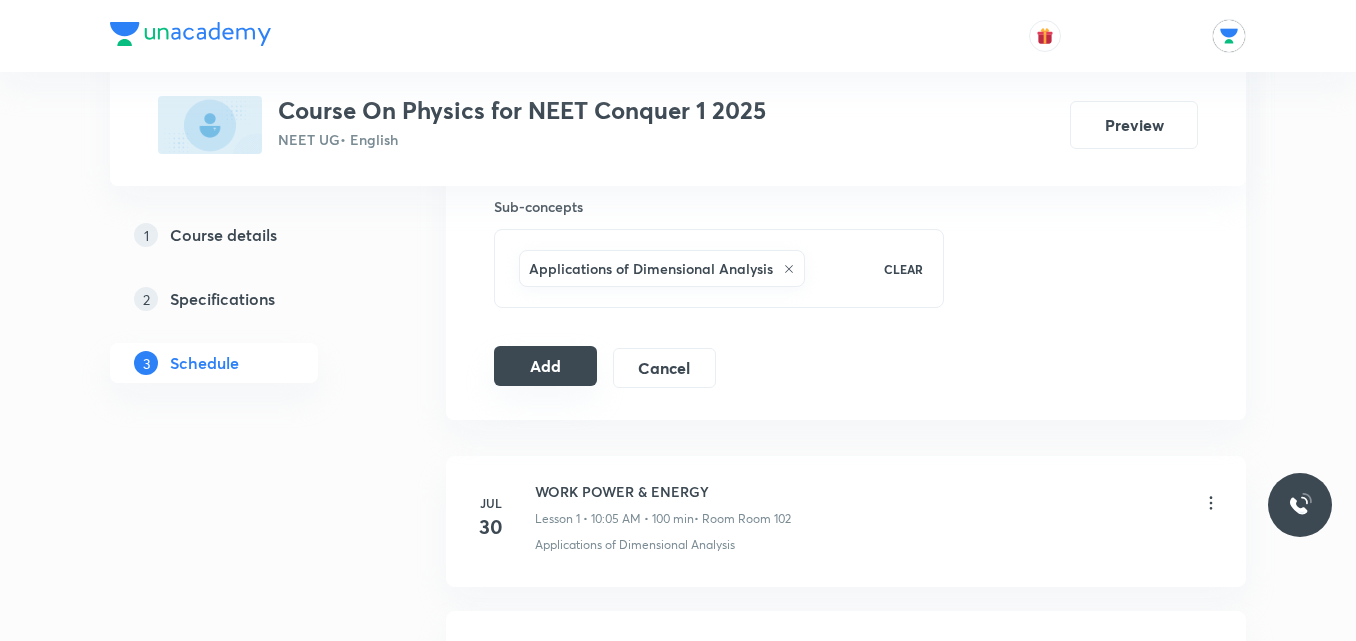 click on "Add" at bounding box center (545, 366) 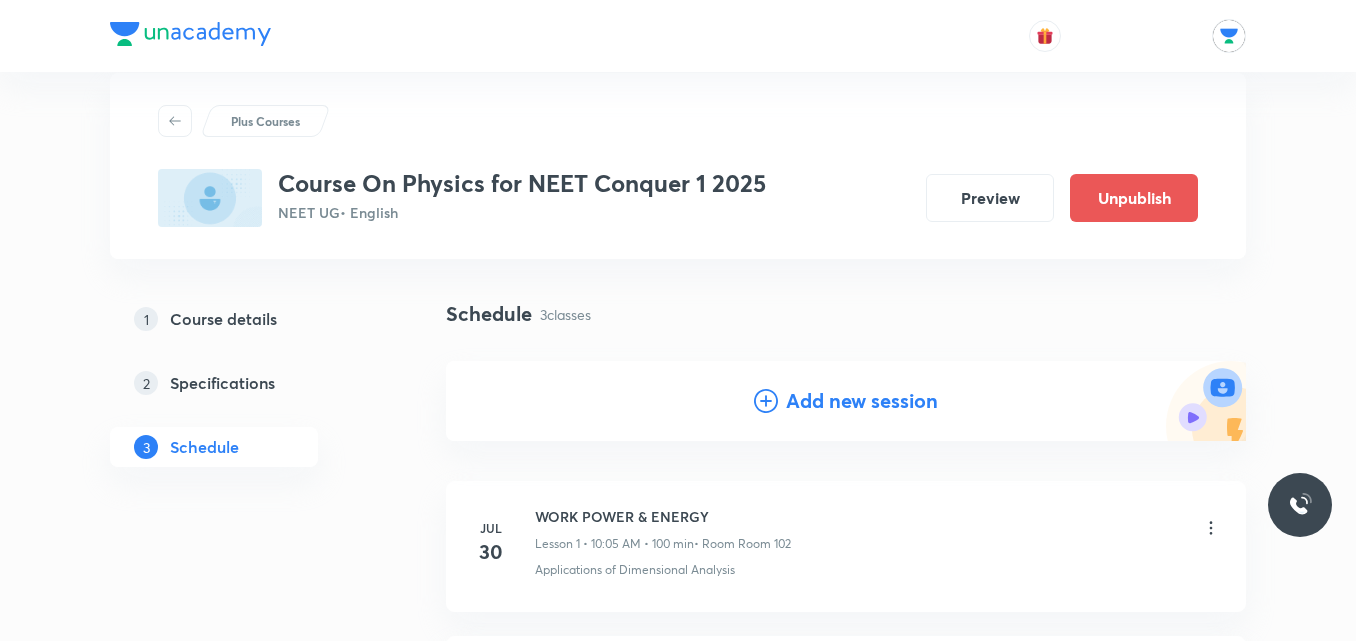 scroll, scrollTop: 0, scrollLeft: 0, axis: both 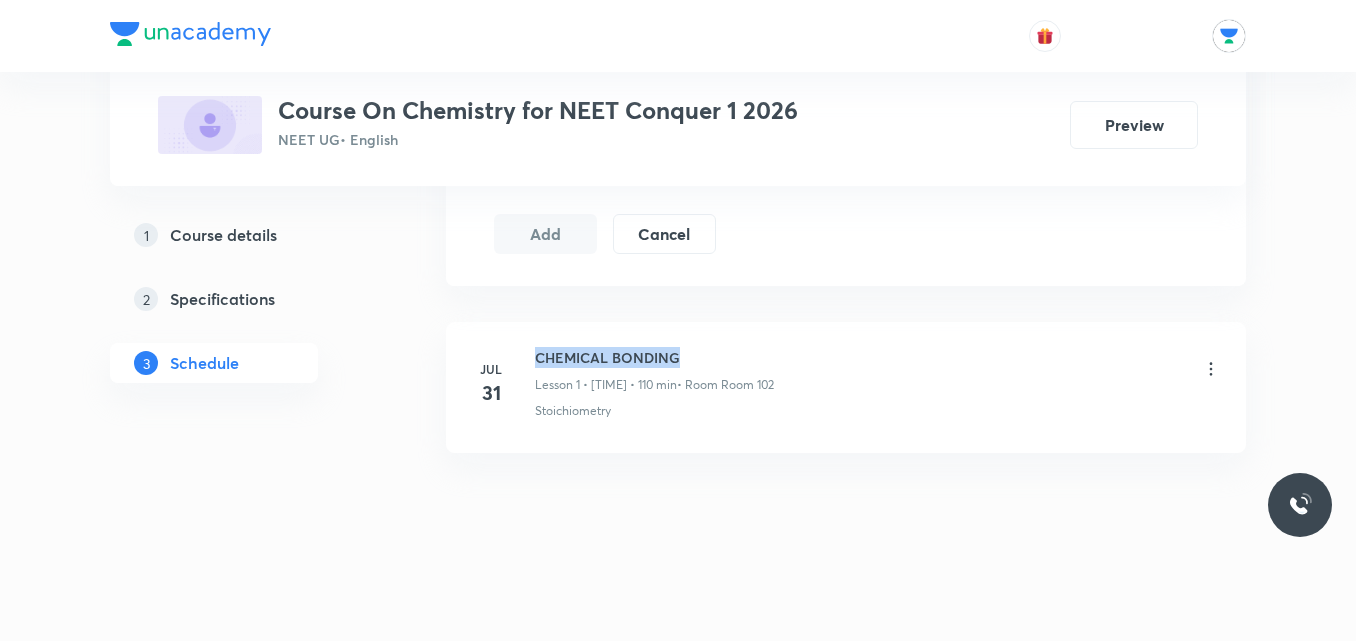 click on "CHEMICAL BONDING" at bounding box center (654, 357) 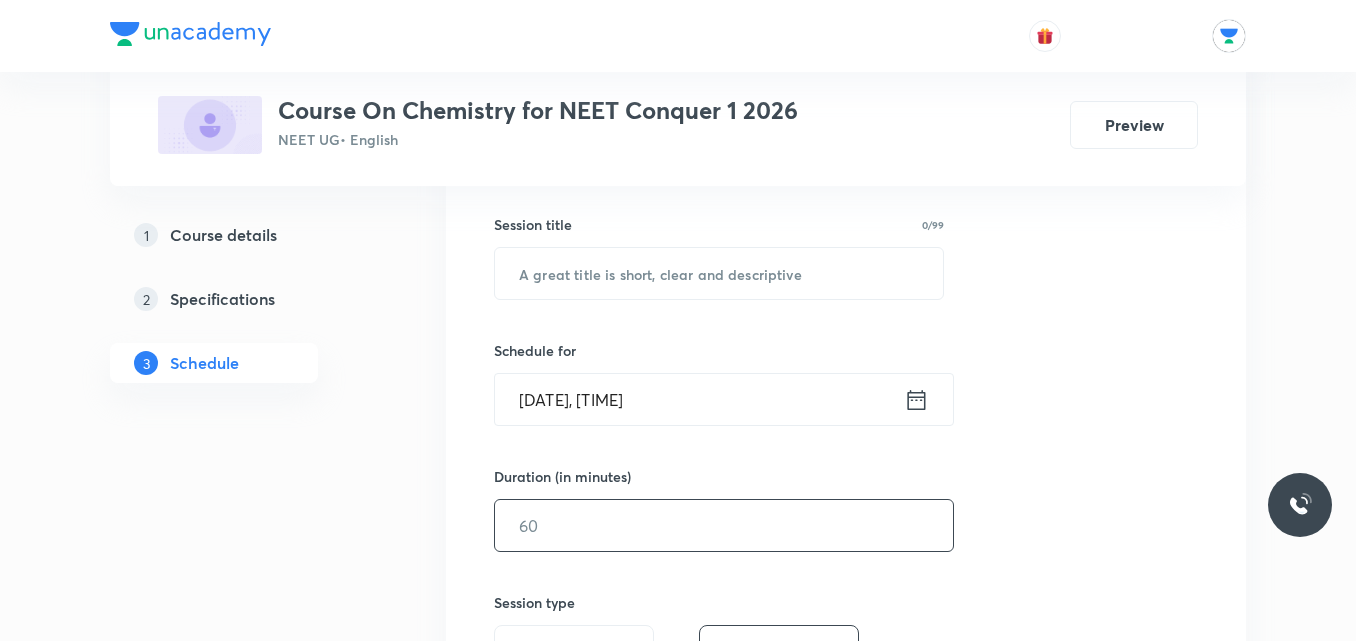 scroll, scrollTop: 296, scrollLeft: 0, axis: vertical 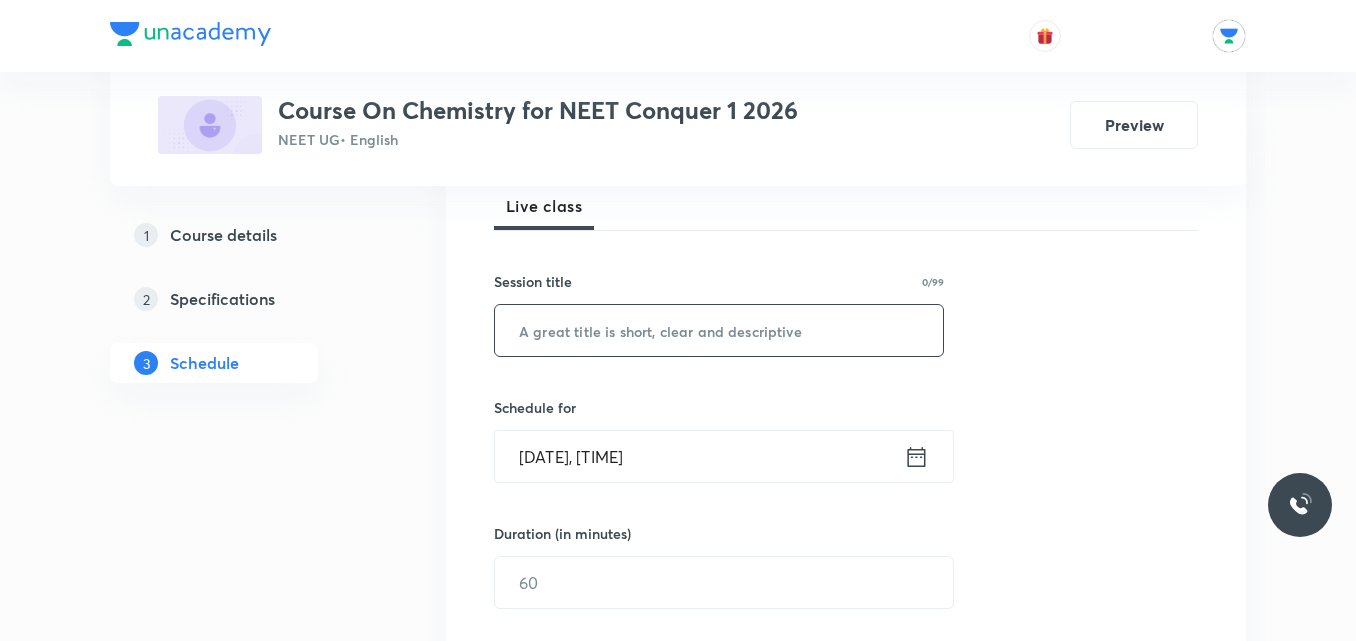click at bounding box center [719, 330] 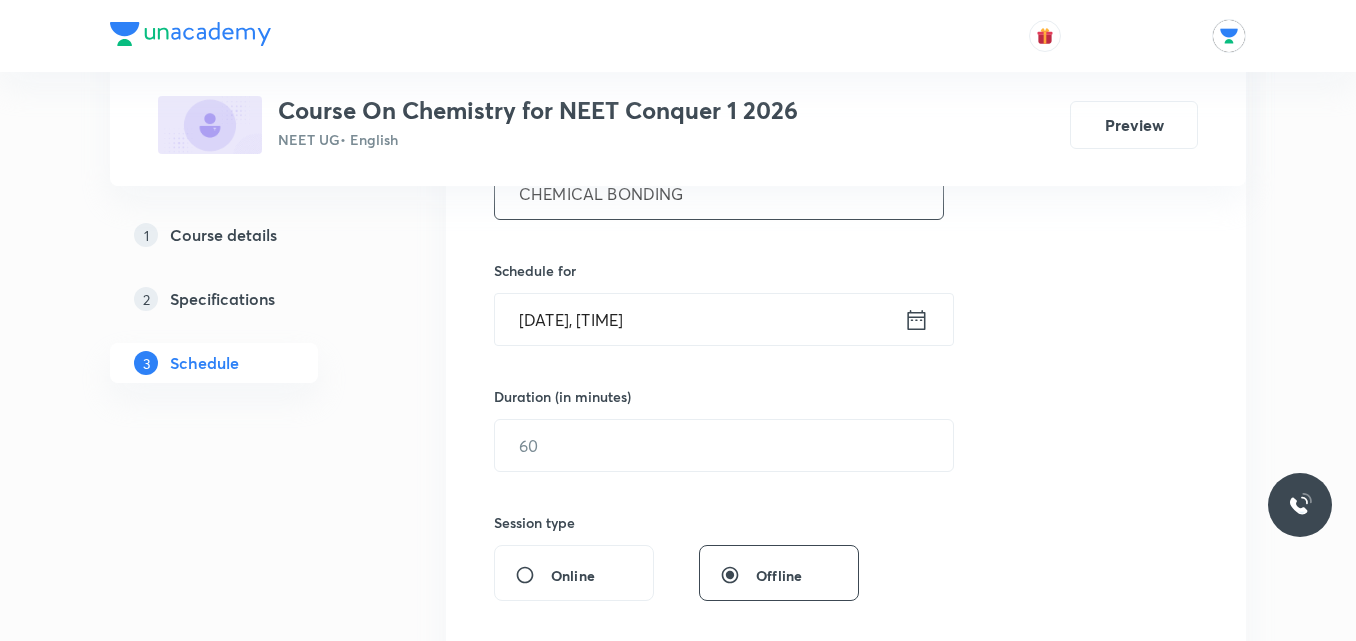 scroll, scrollTop: 472, scrollLeft: 0, axis: vertical 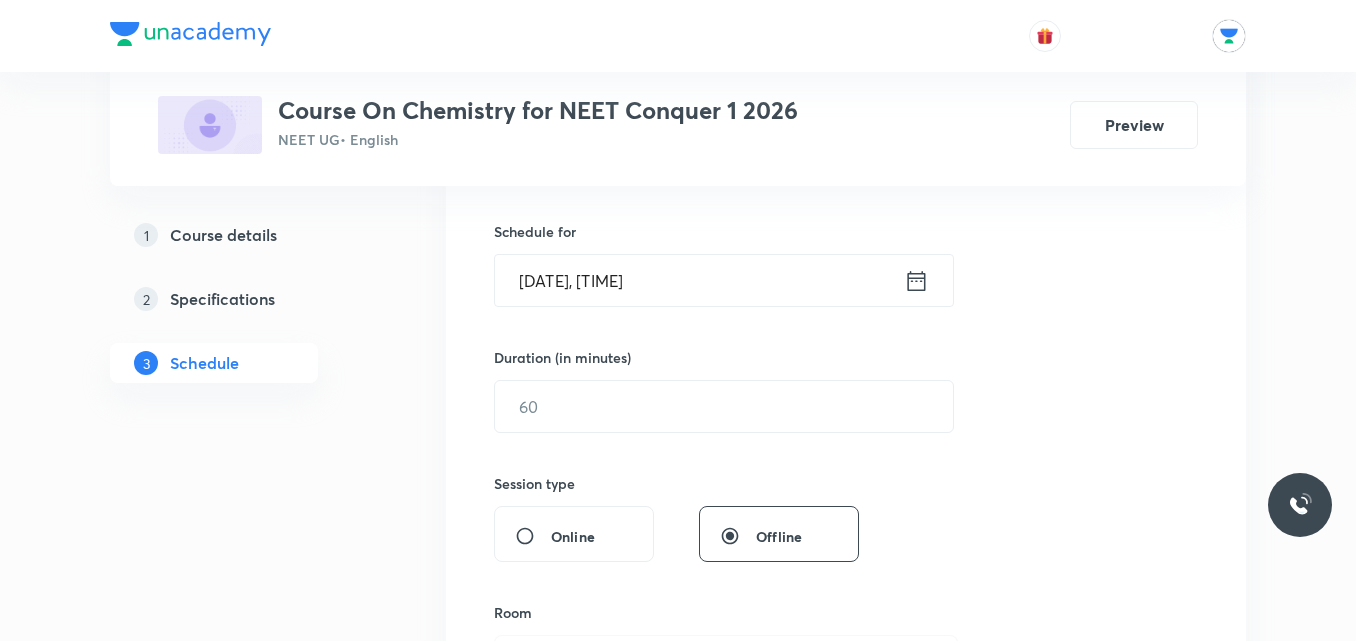 type on "CHEMICAL BONDING" 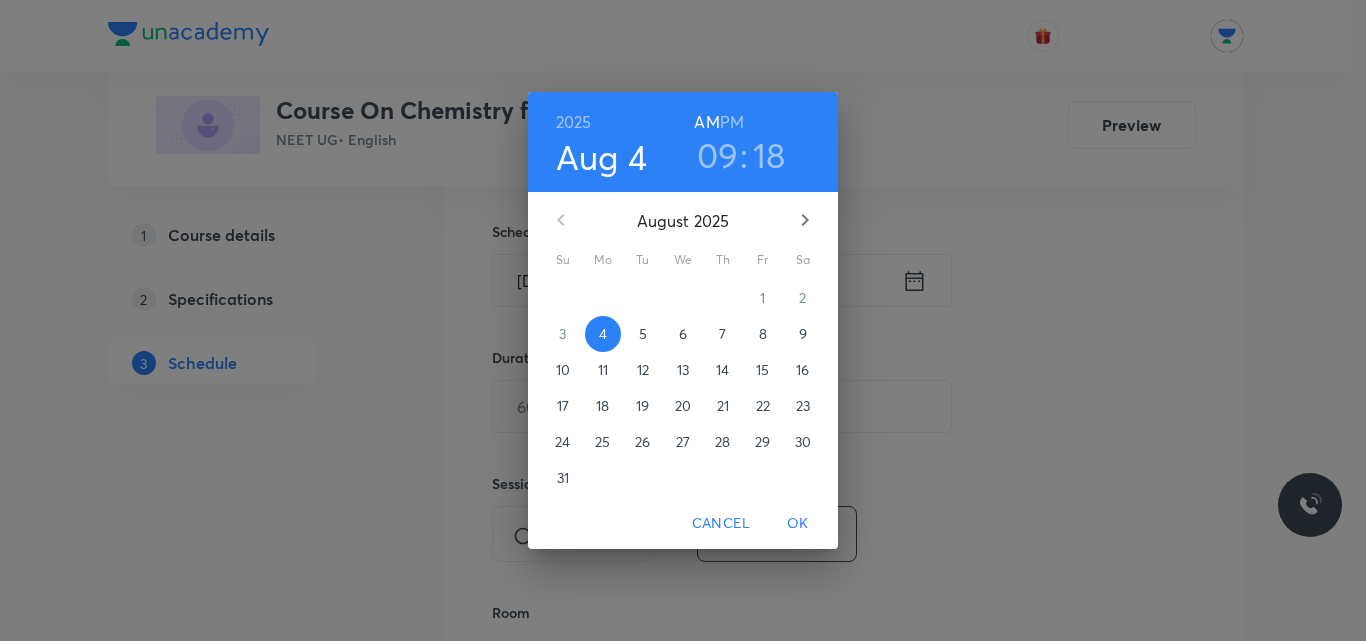 click on "09" at bounding box center [718, 155] 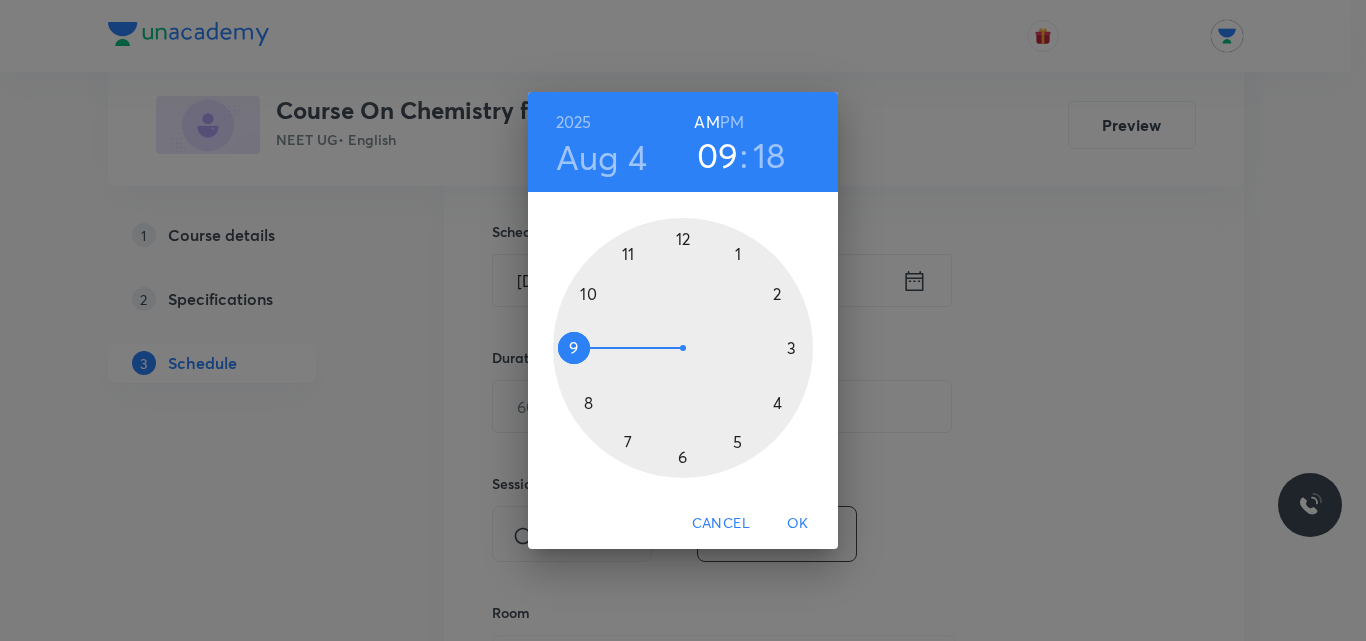 click at bounding box center [683, 348] 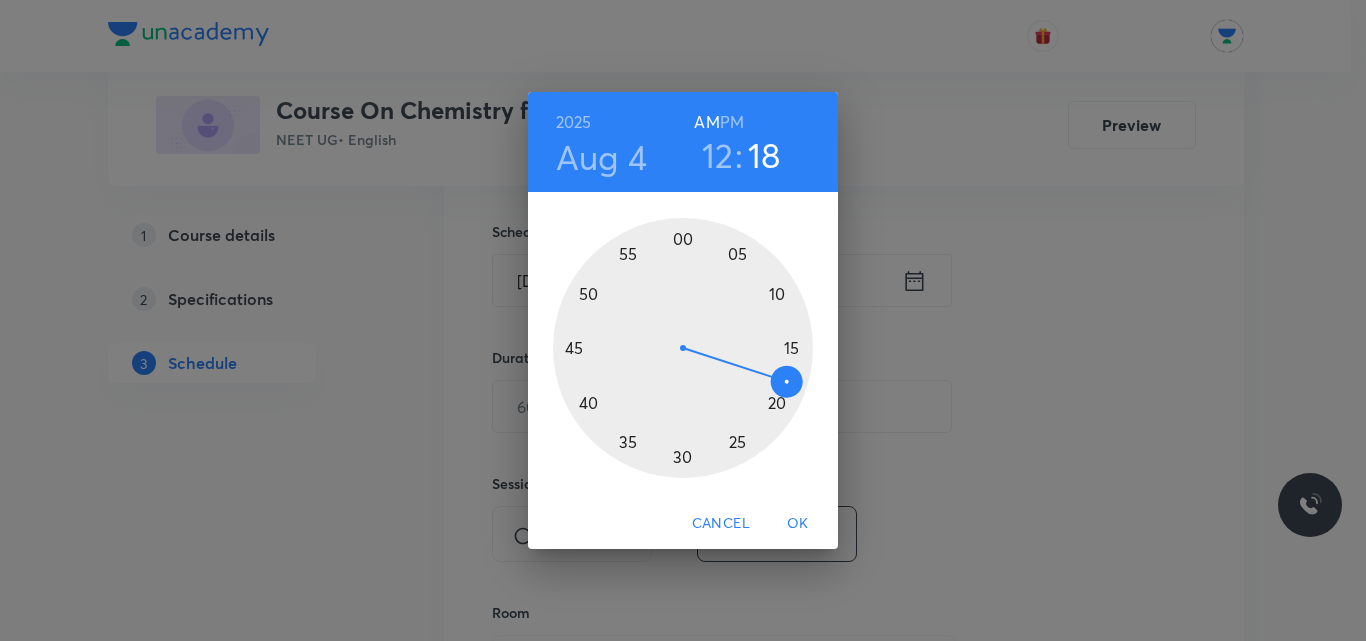 click at bounding box center (683, 348) 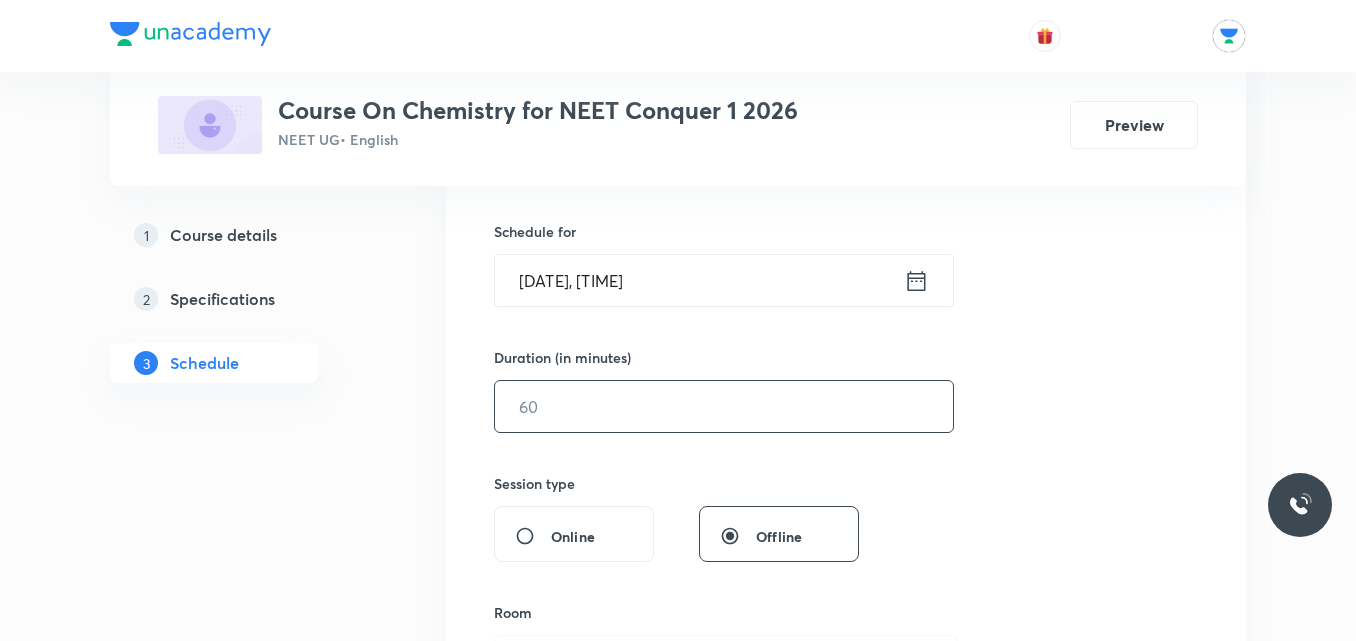 click at bounding box center (724, 406) 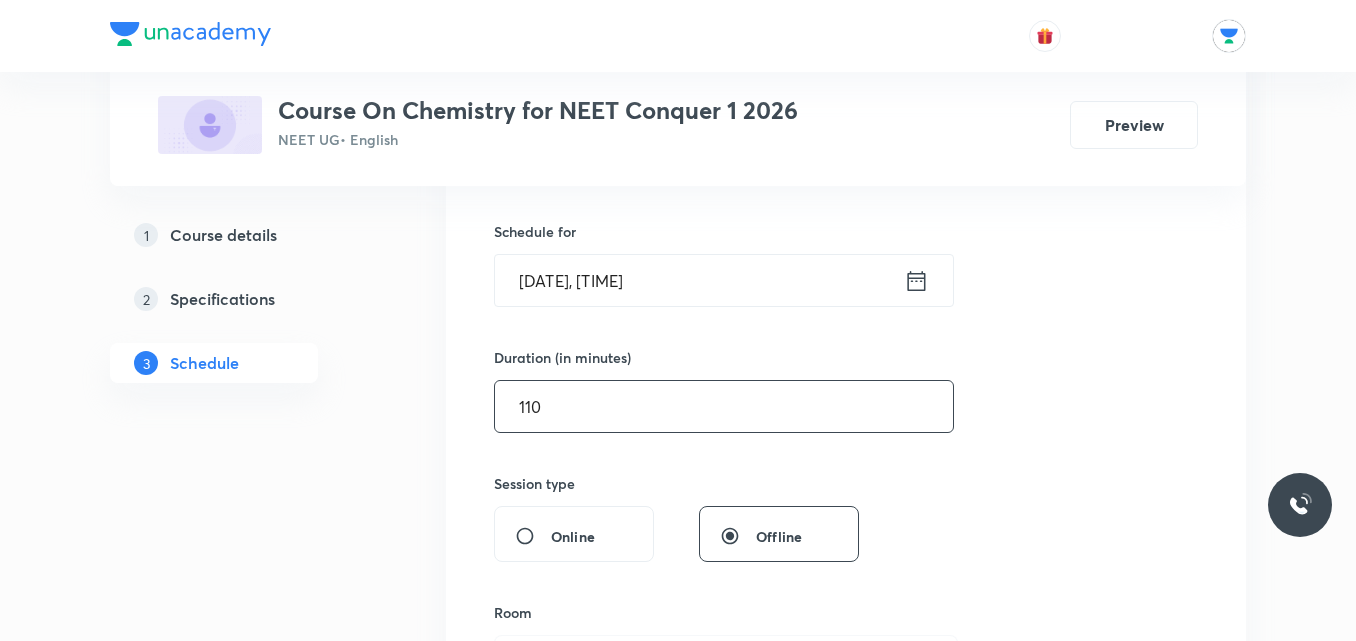 type on "110" 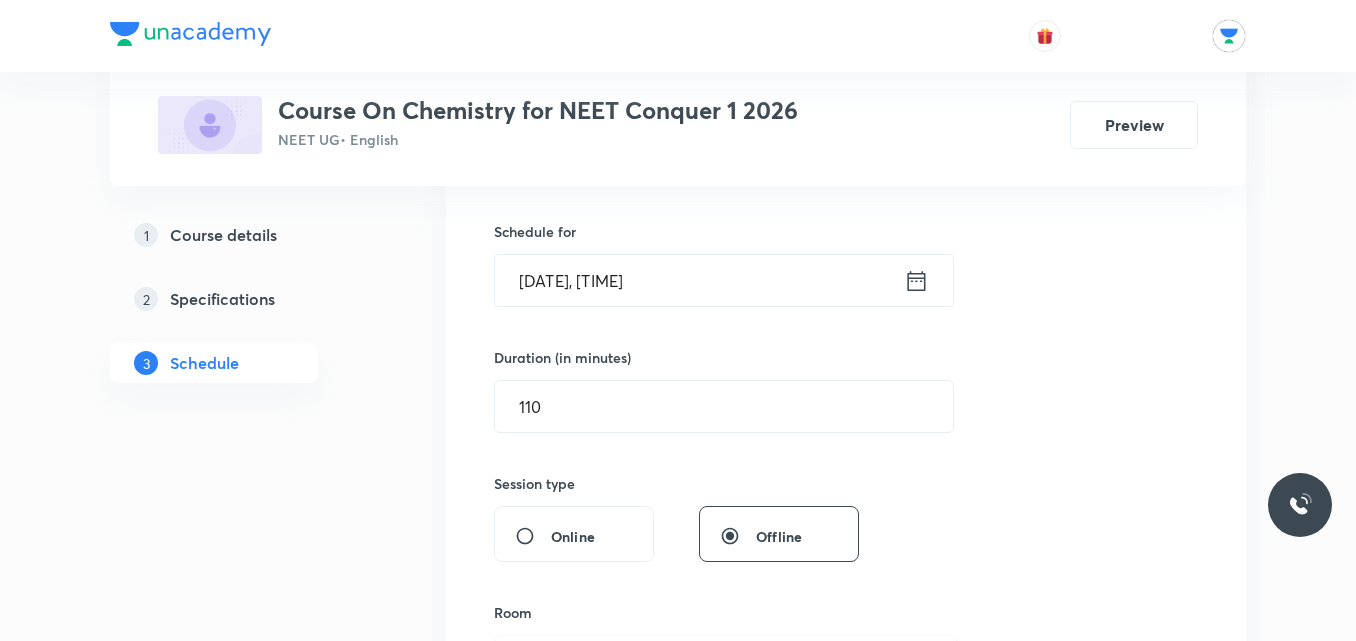 click 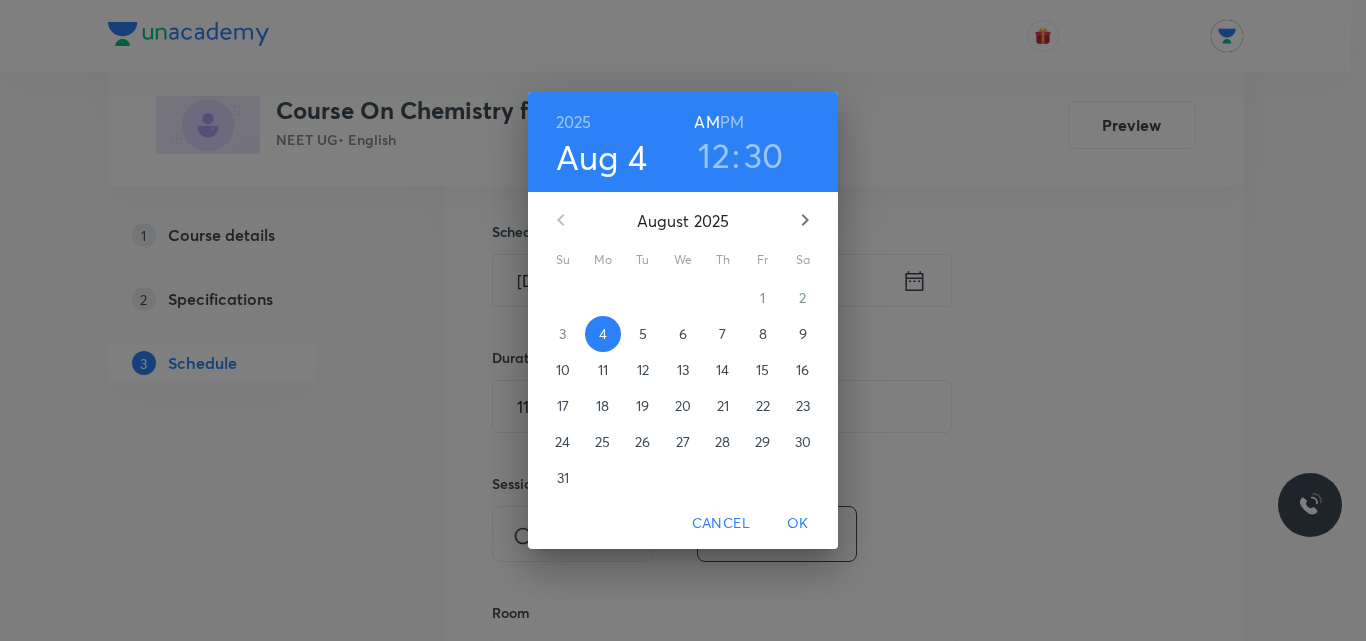 click on "30" at bounding box center (764, 155) 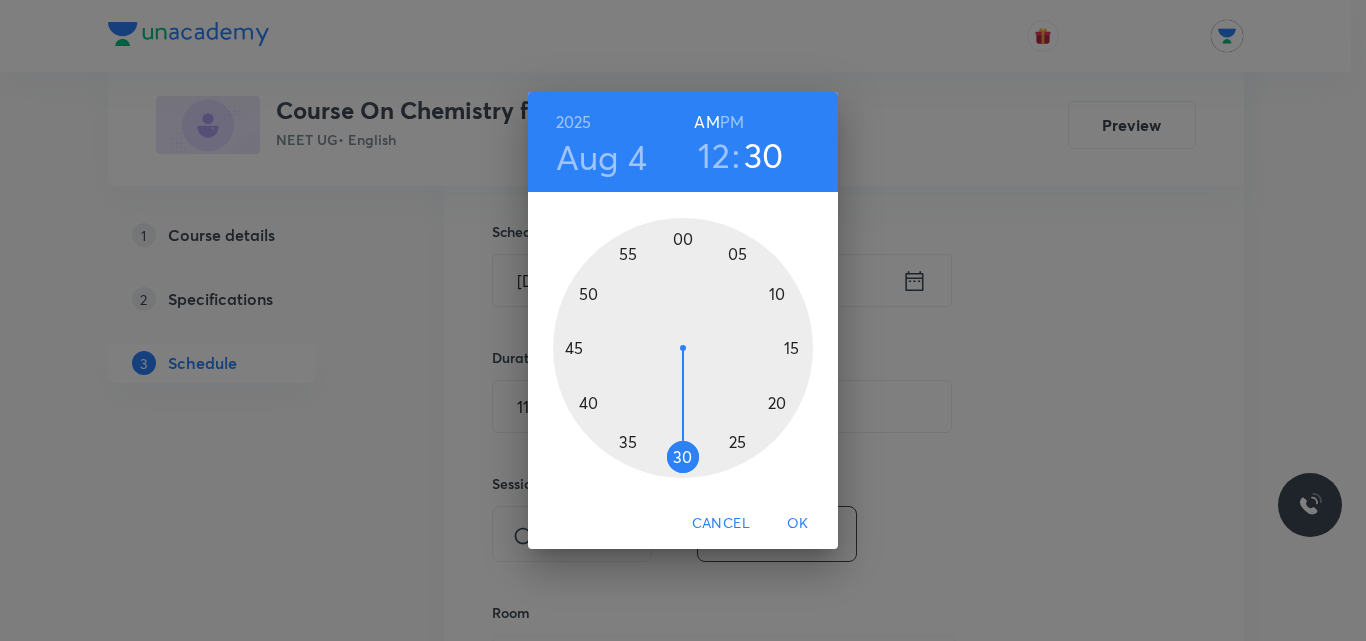 click at bounding box center [683, 348] 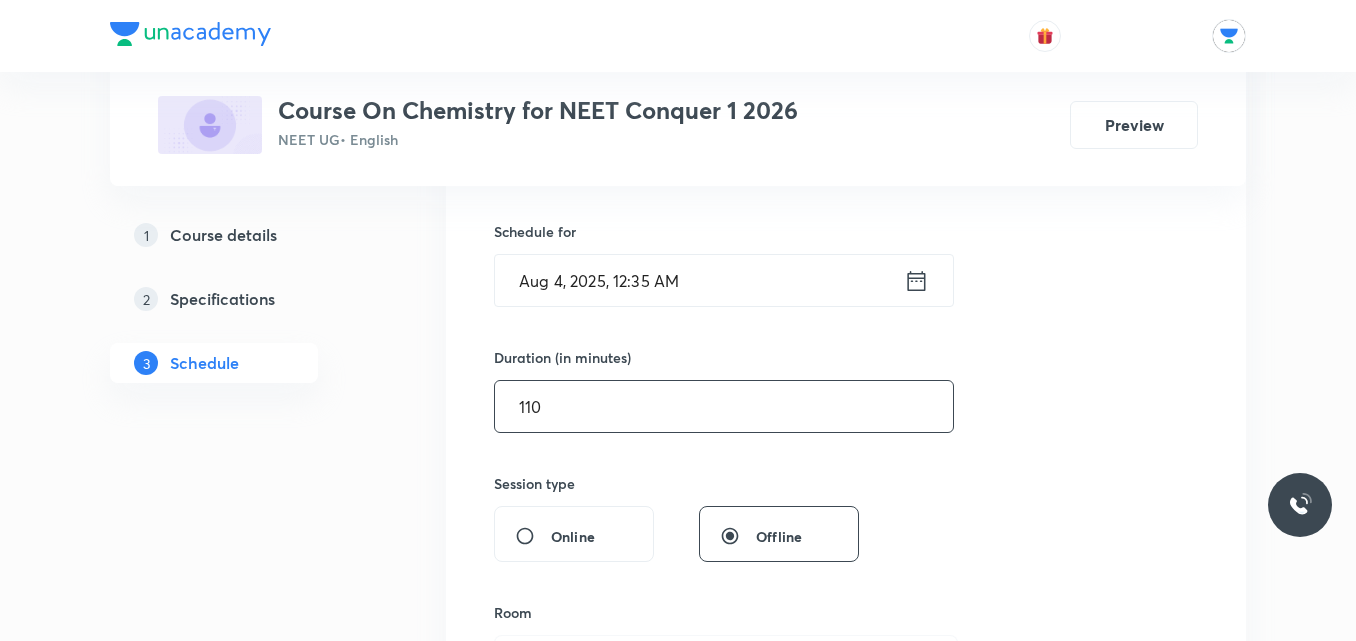 click on "110" at bounding box center [724, 406] 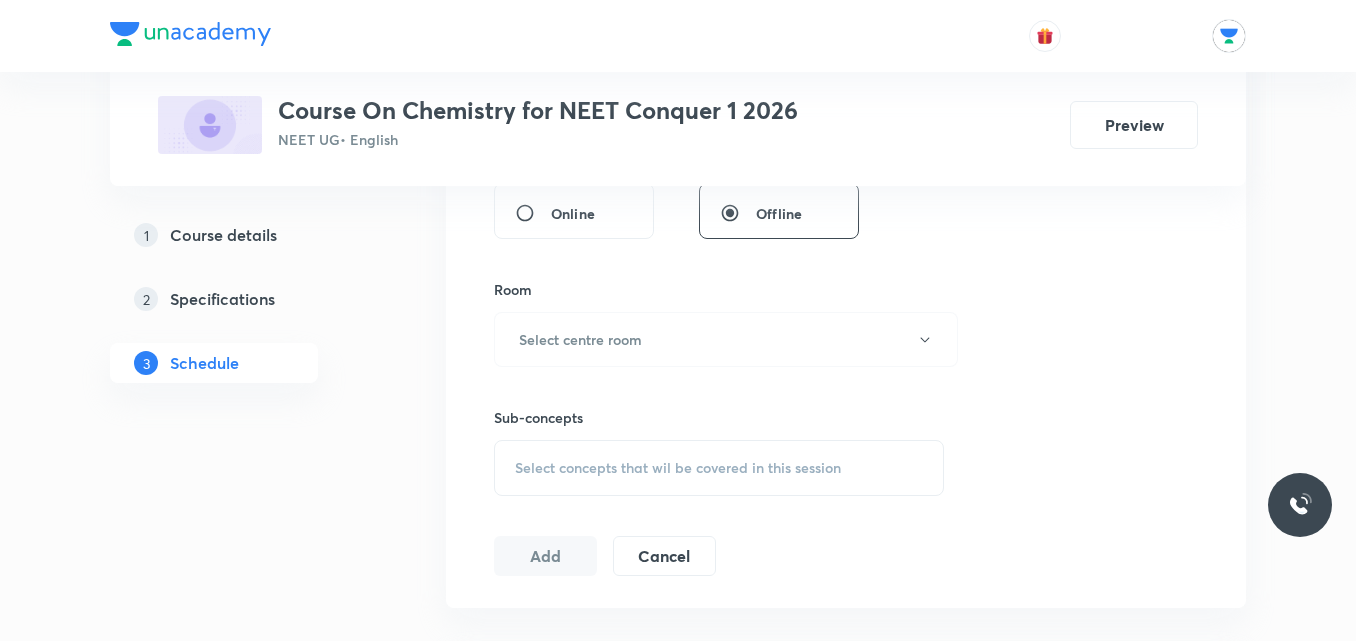scroll, scrollTop: 801, scrollLeft: 0, axis: vertical 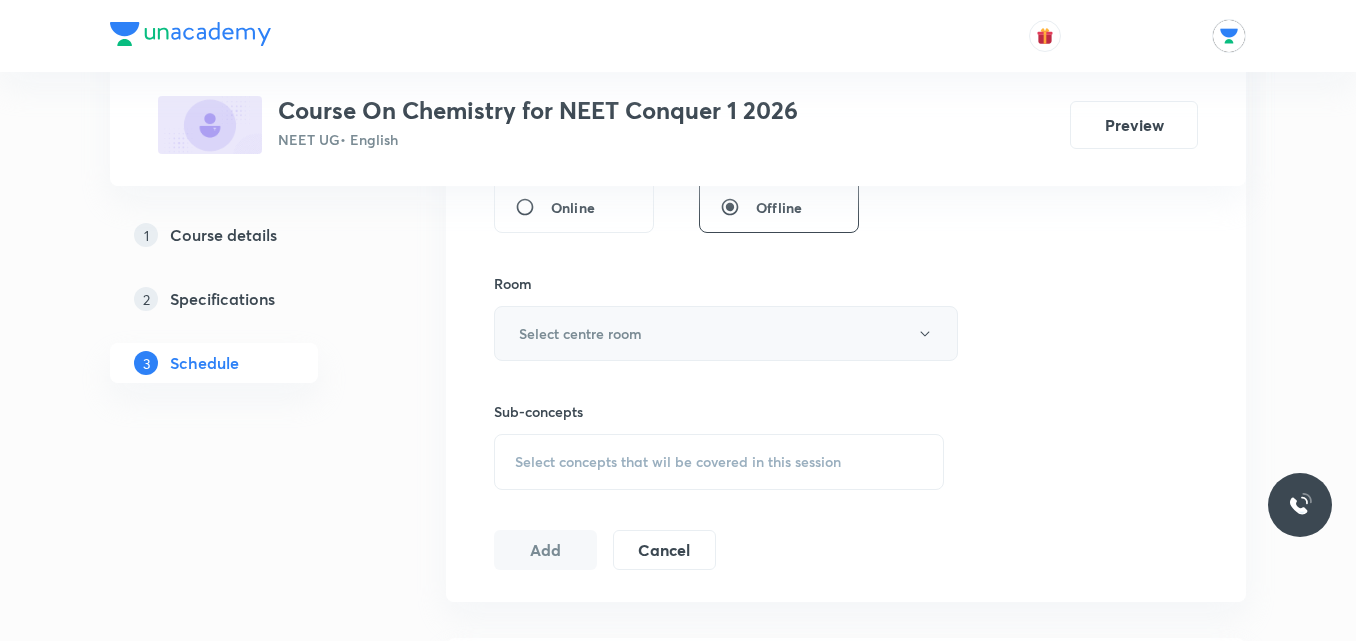 click on "Select centre room" at bounding box center (726, 333) 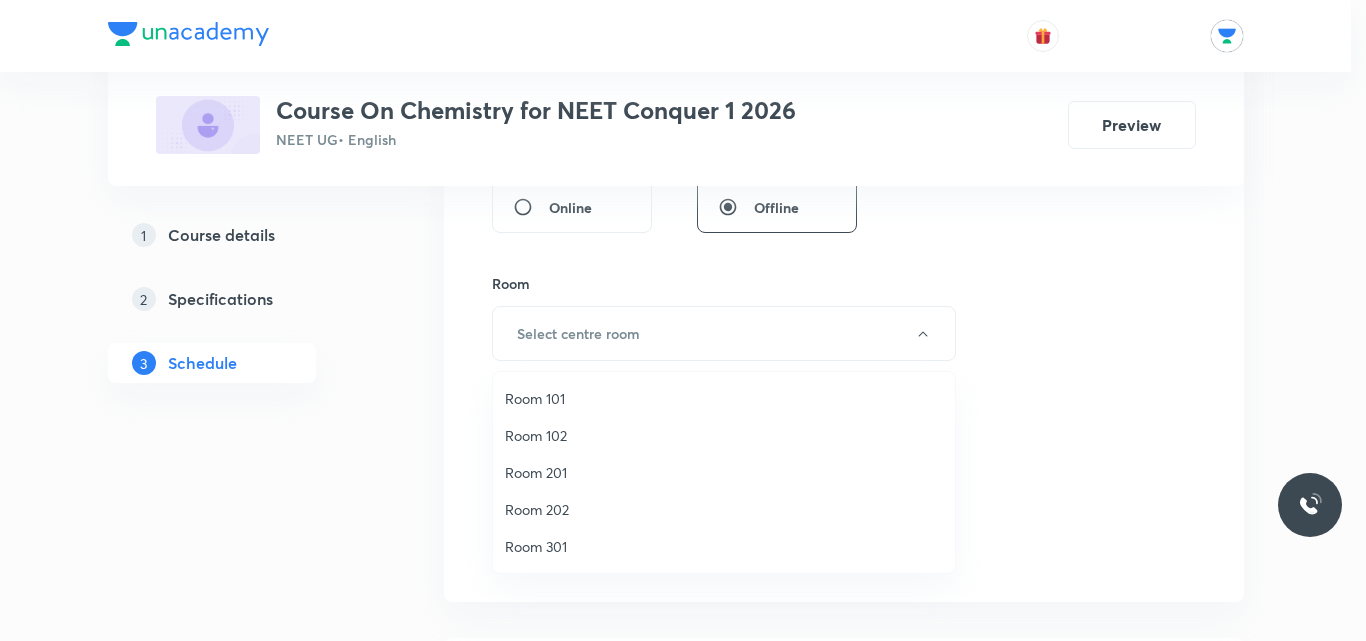 click on "Room 102" at bounding box center (724, 435) 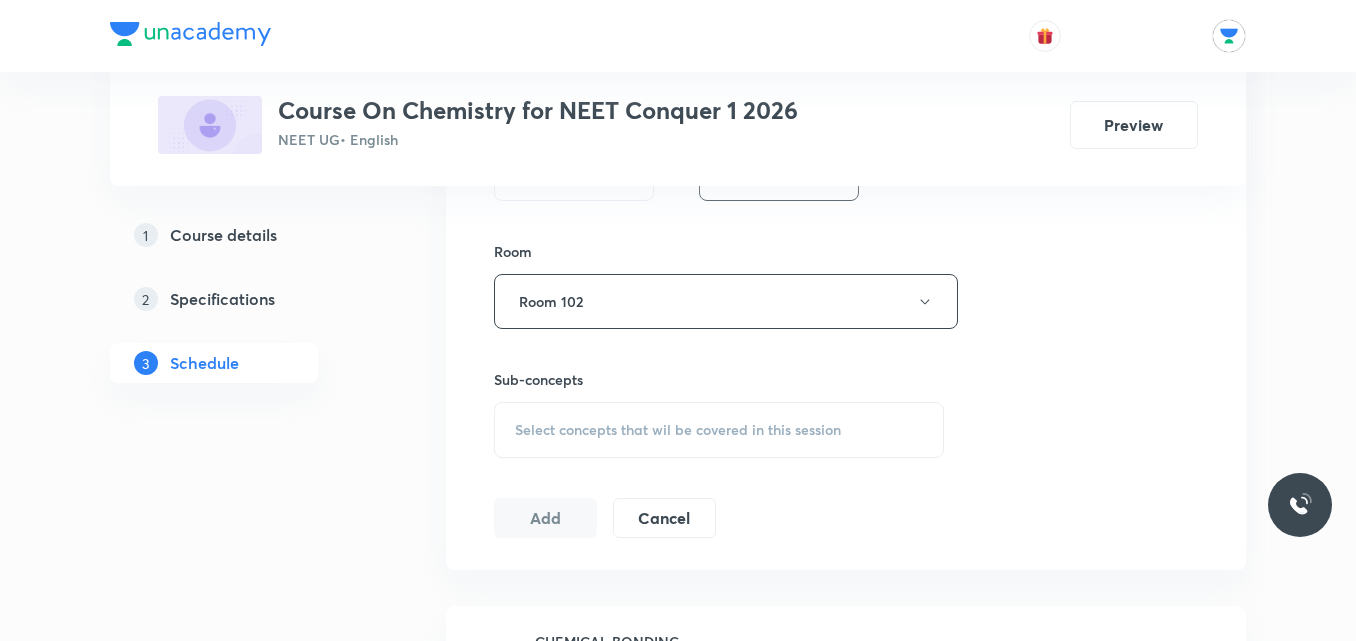 scroll, scrollTop: 925, scrollLeft: 0, axis: vertical 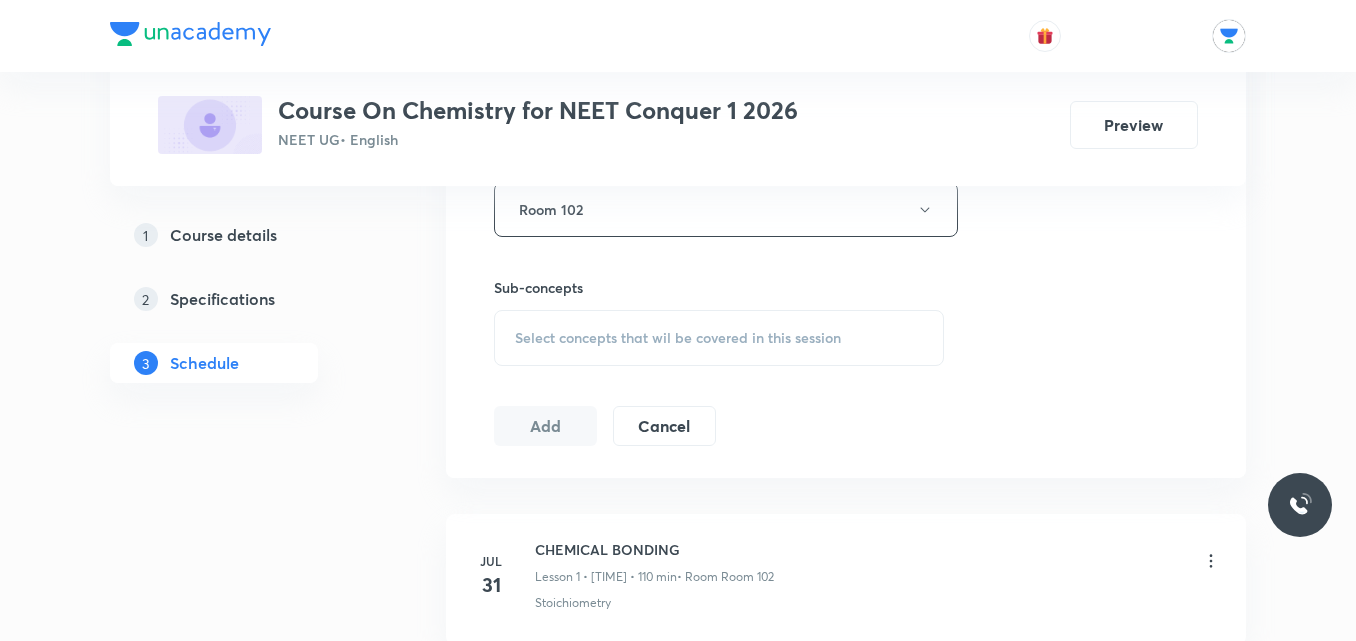 click on "Select concepts that wil be covered in this session" at bounding box center (678, 338) 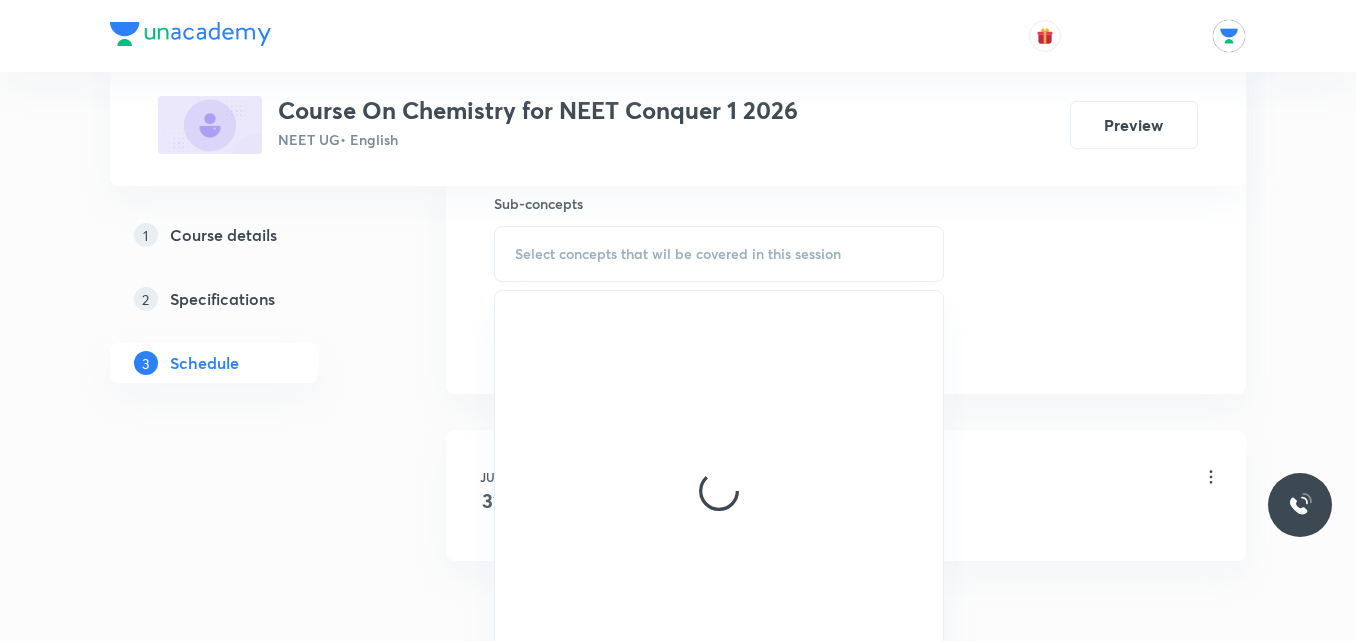 scroll, scrollTop: 1028, scrollLeft: 0, axis: vertical 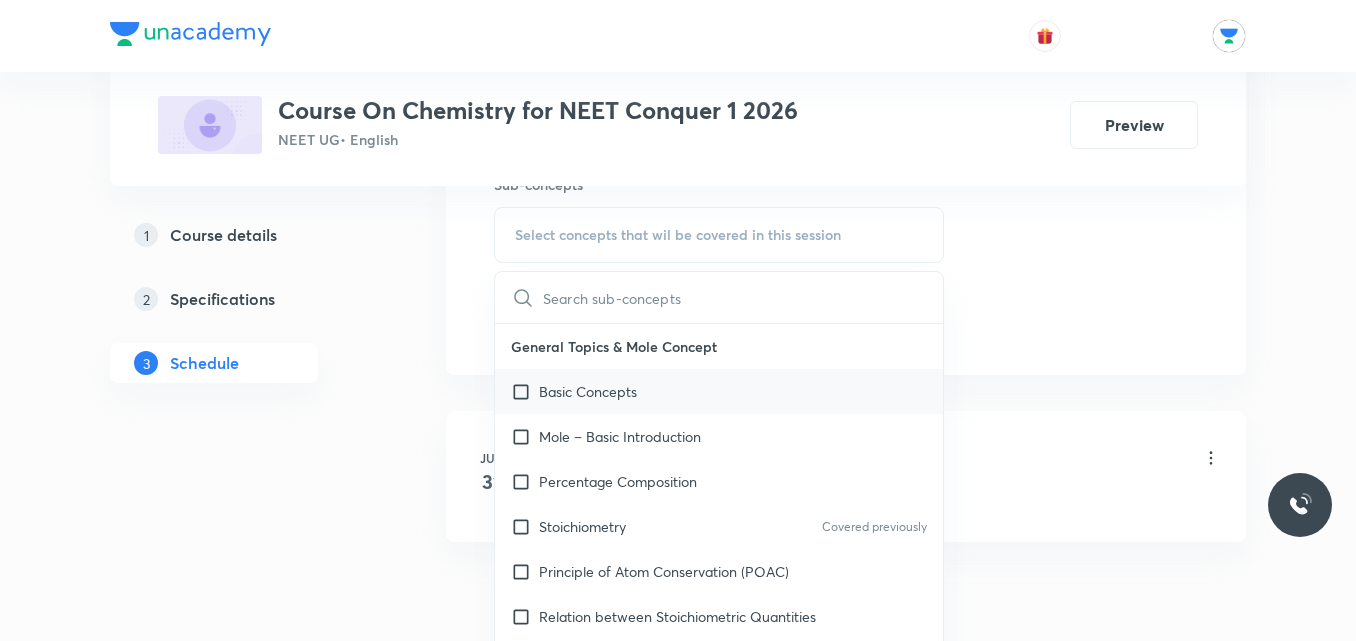 click on "Basic Concepts" at bounding box center [588, 391] 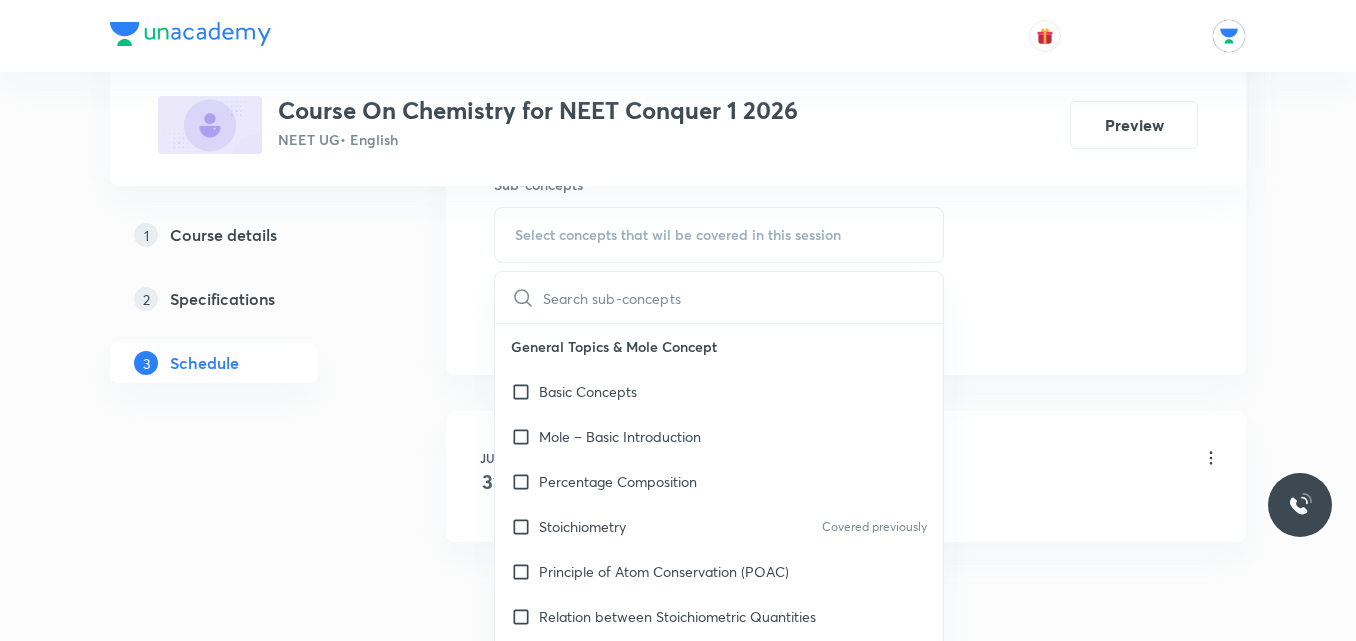 click on "1 Course details 2 Specifications 3 Schedule" at bounding box center [246, 311] 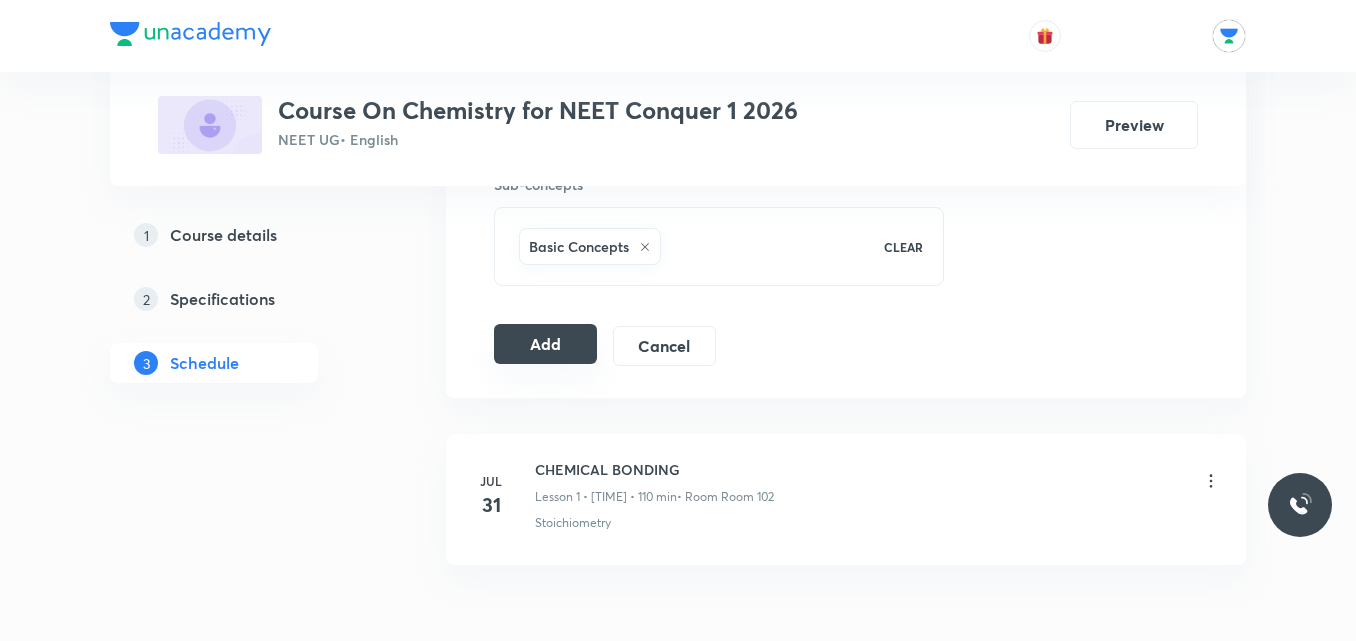 click on "Add" at bounding box center [545, 344] 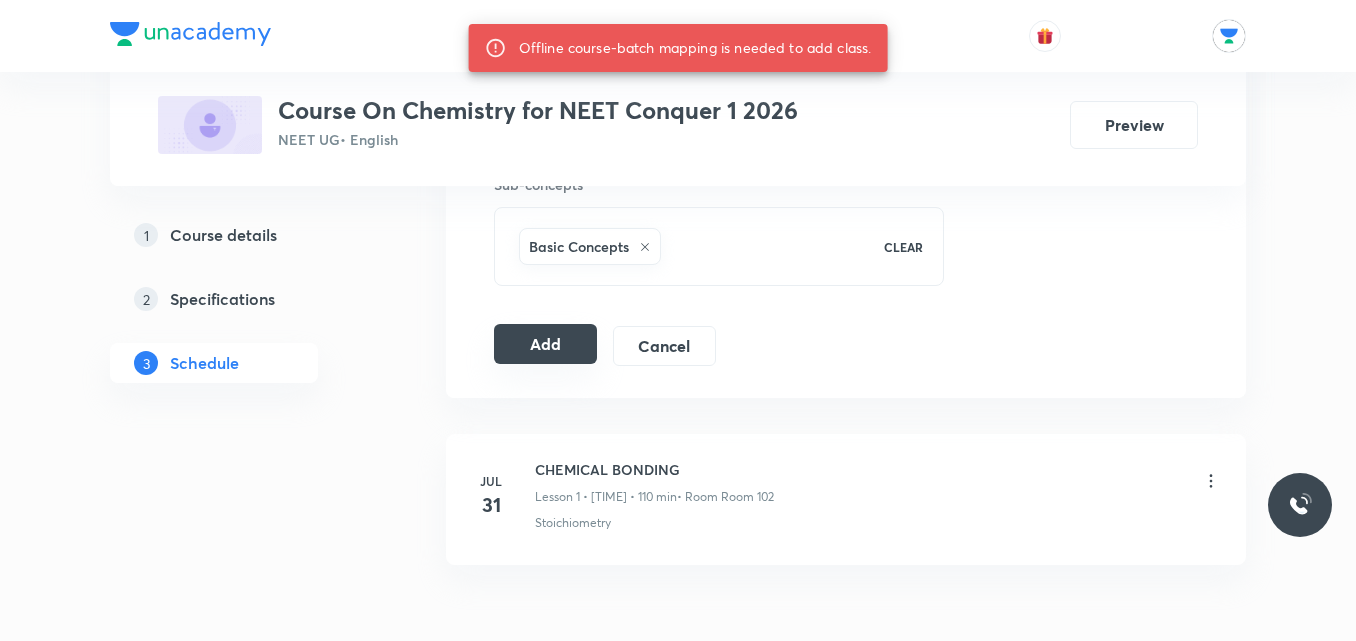 click on "Add" at bounding box center (545, 344) 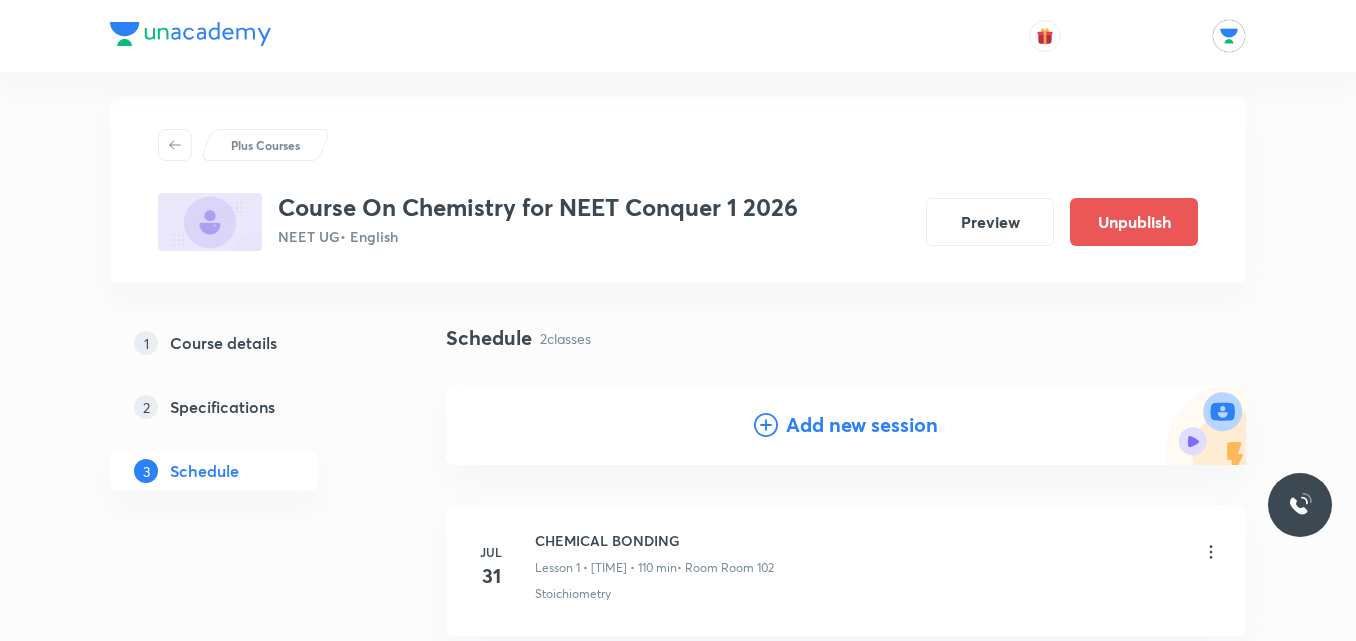 scroll, scrollTop: 0, scrollLeft: 0, axis: both 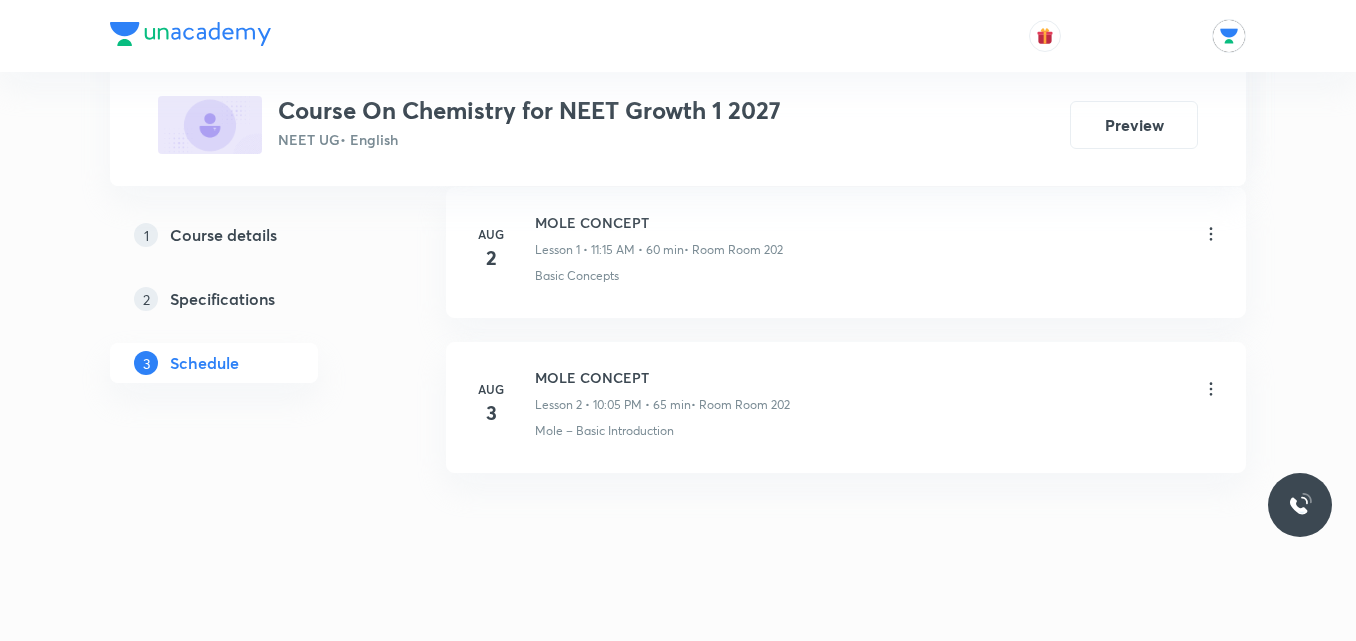 click 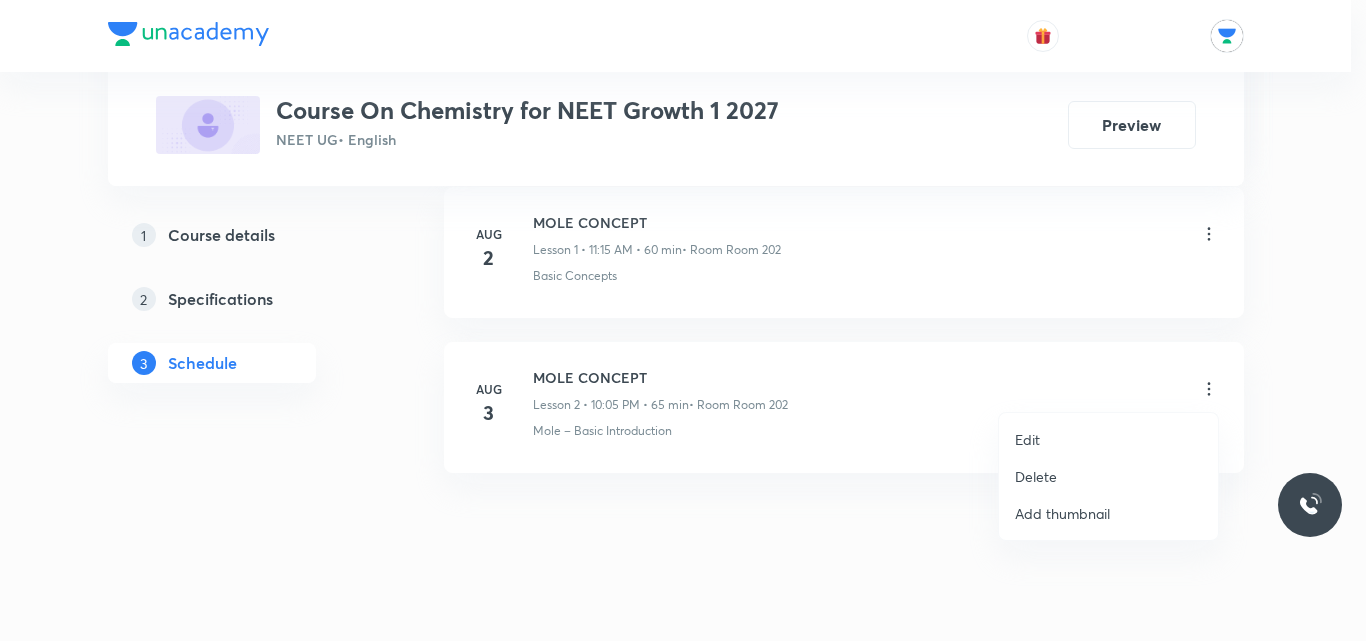 click on "Delete" at bounding box center [1036, 476] 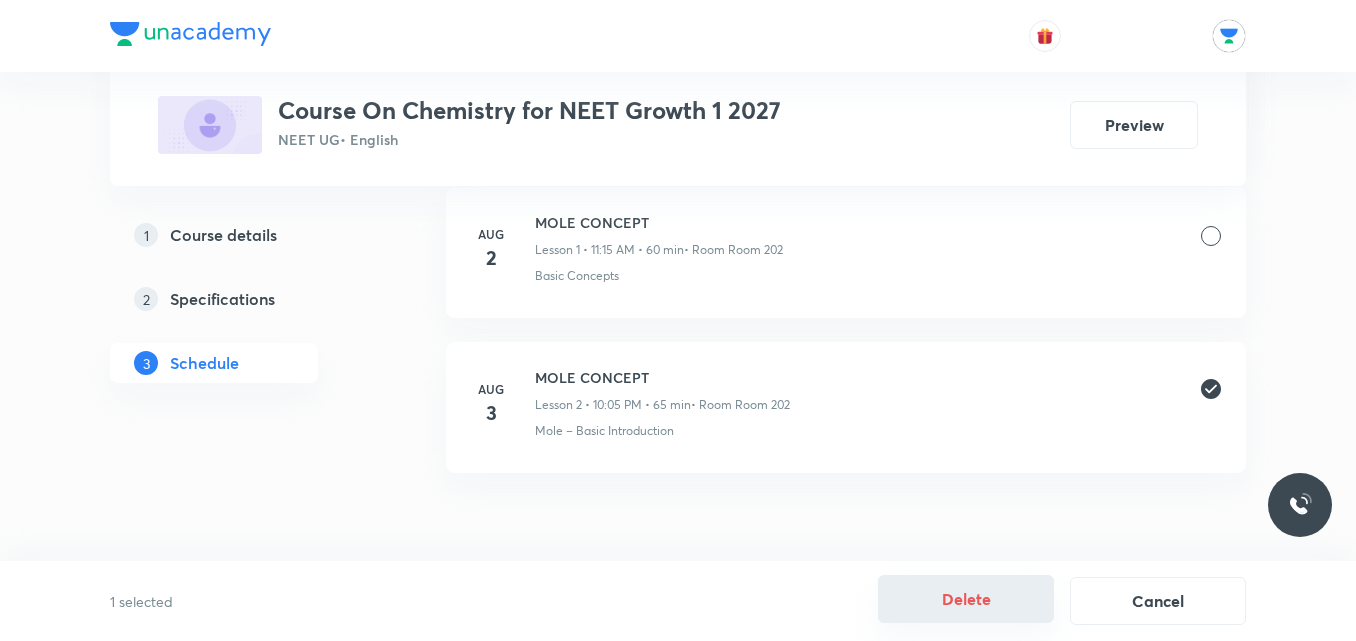 click on "Delete" at bounding box center [966, 599] 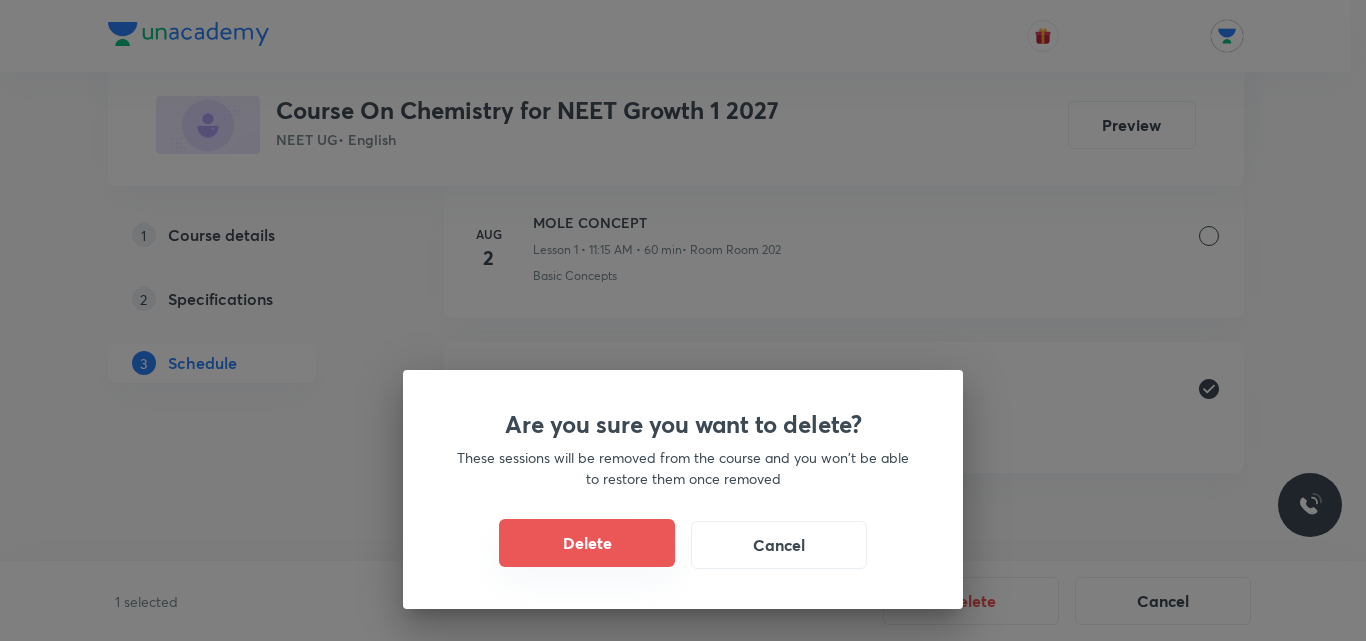 drag, startPoint x: 575, startPoint y: 511, endPoint x: 581, endPoint y: 553, distance: 42.426407 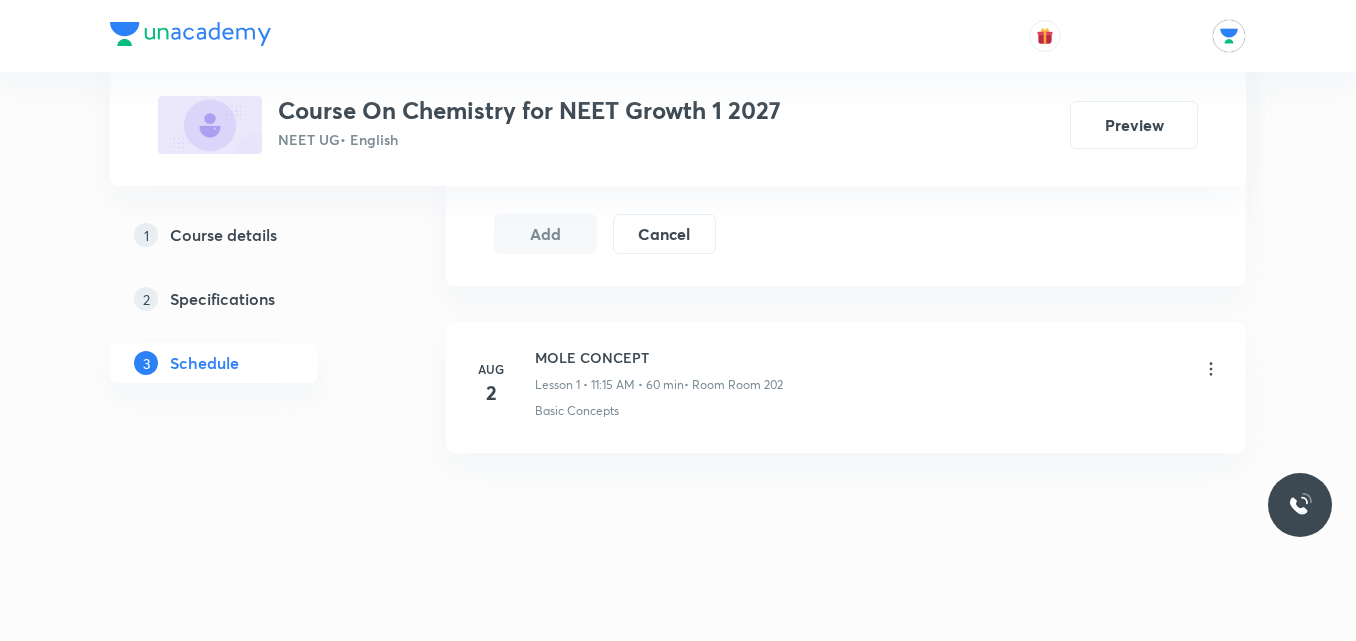scroll, scrollTop: 1117, scrollLeft: 0, axis: vertical 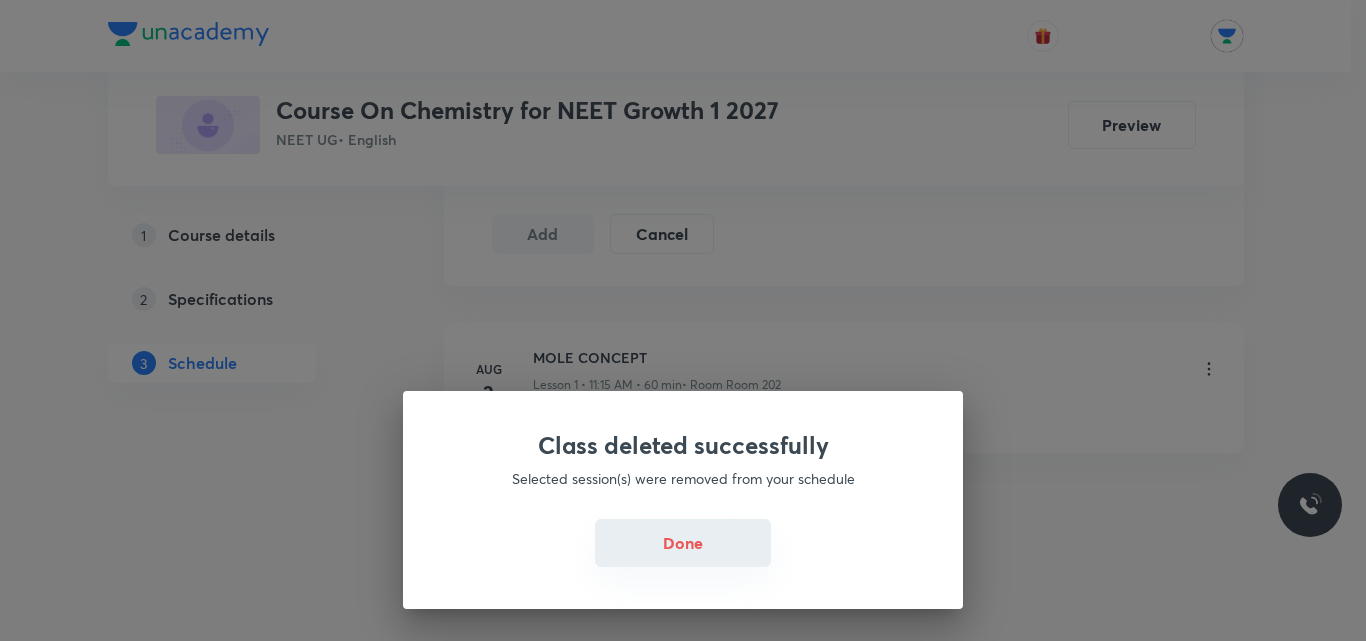 click on "Done" at bounding box center (683, 543) 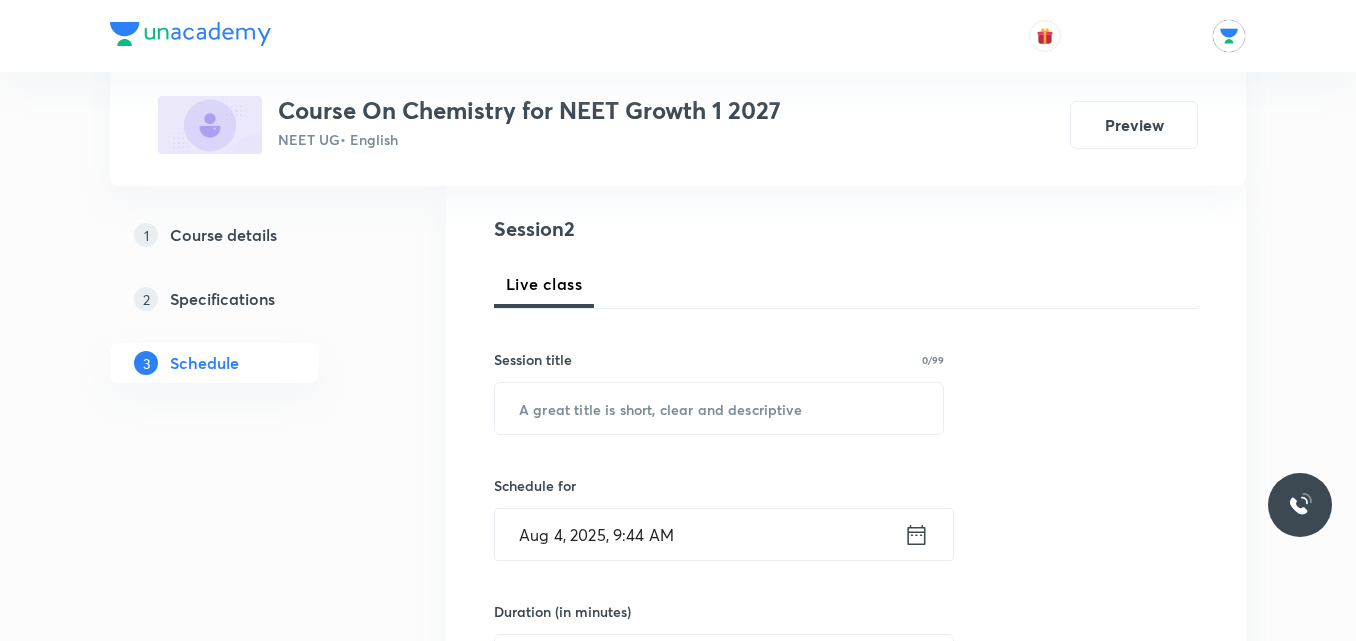 scroll, scrollTop: 273, scrollLeft: 0, axis: vertical 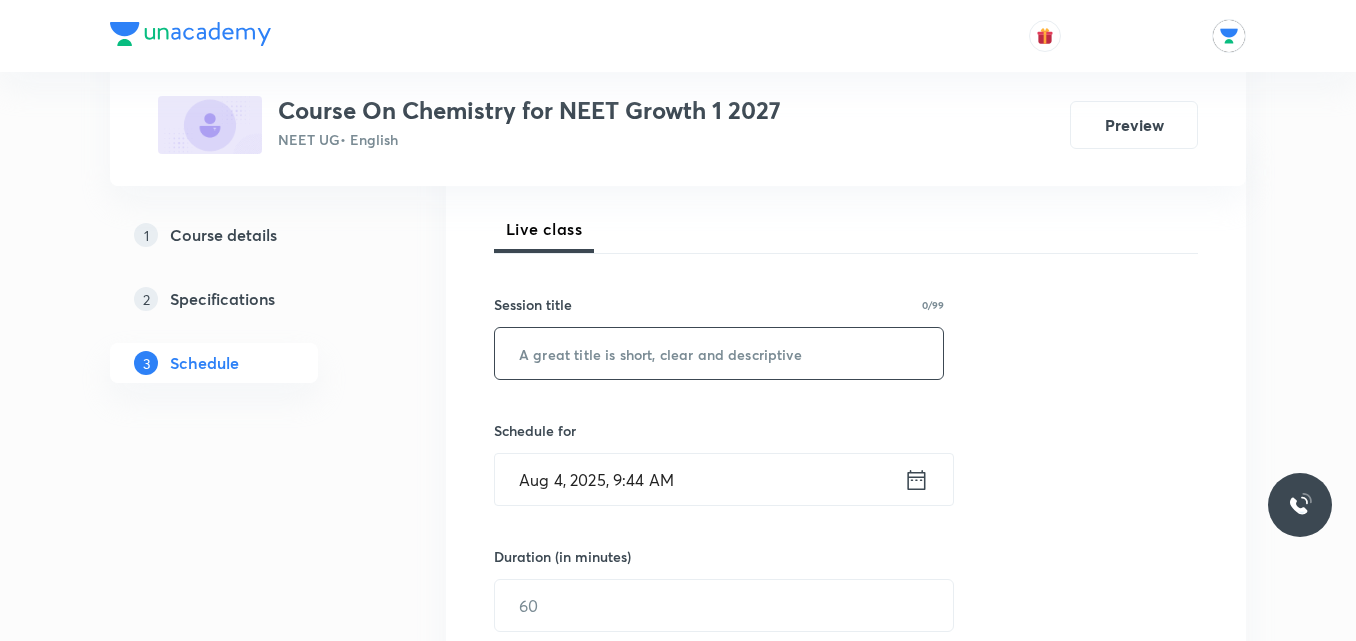 click at bounding box center (719, 353) 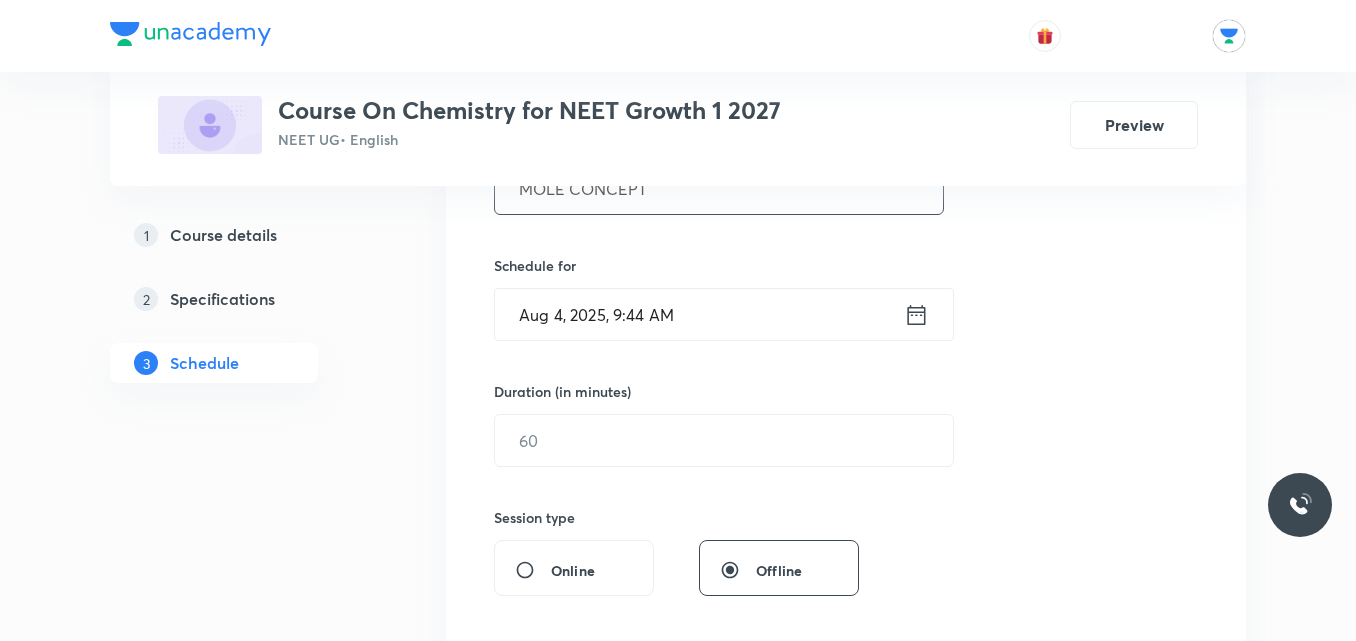 scroll, scrollTop: 543, scrollLeft: 0, axis: vertical 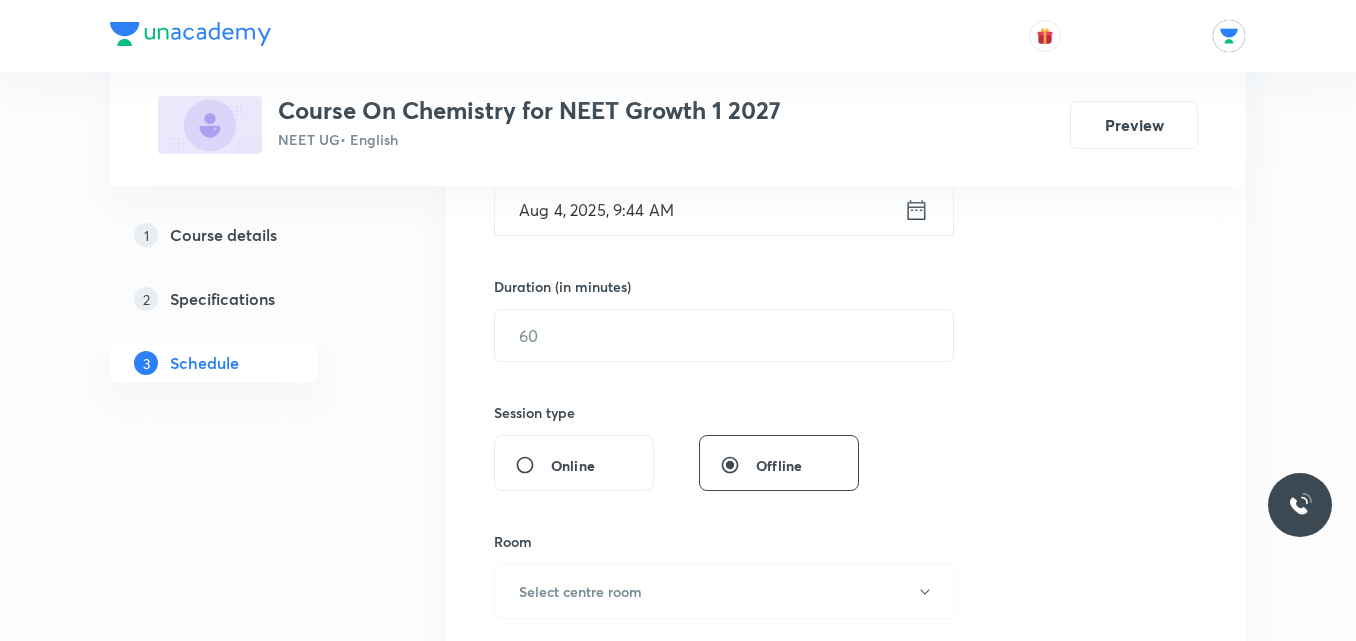 type on "MOLE CONCEPT" 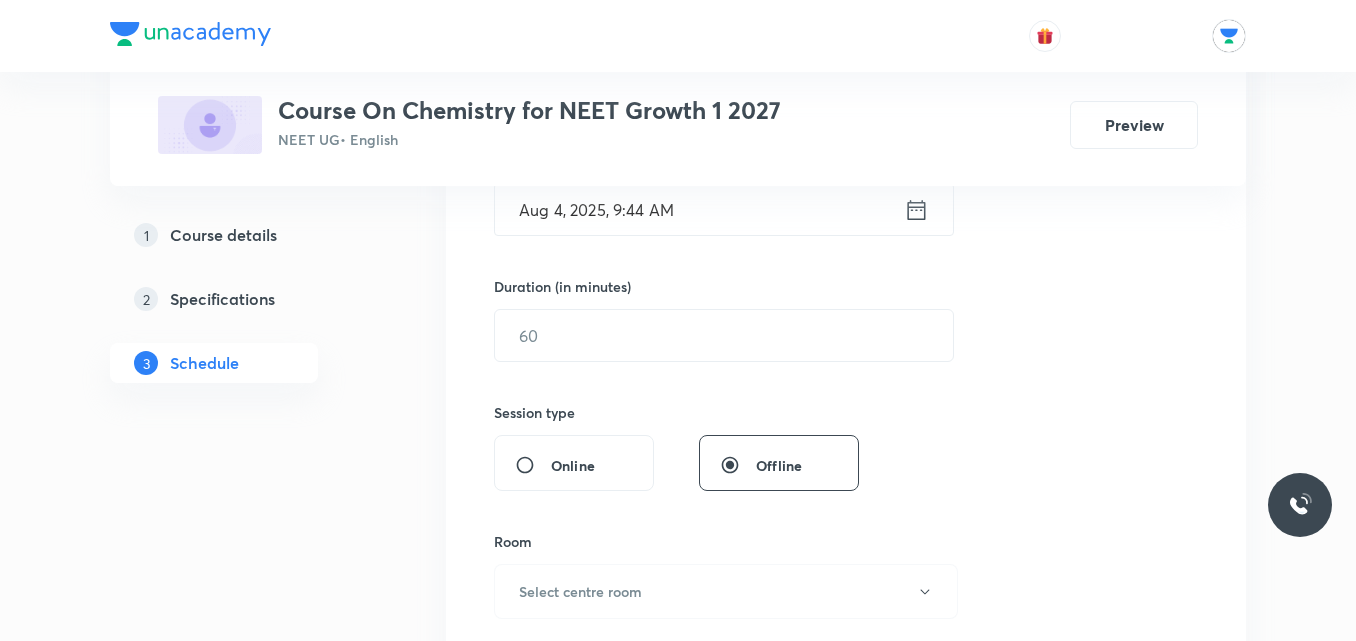 click 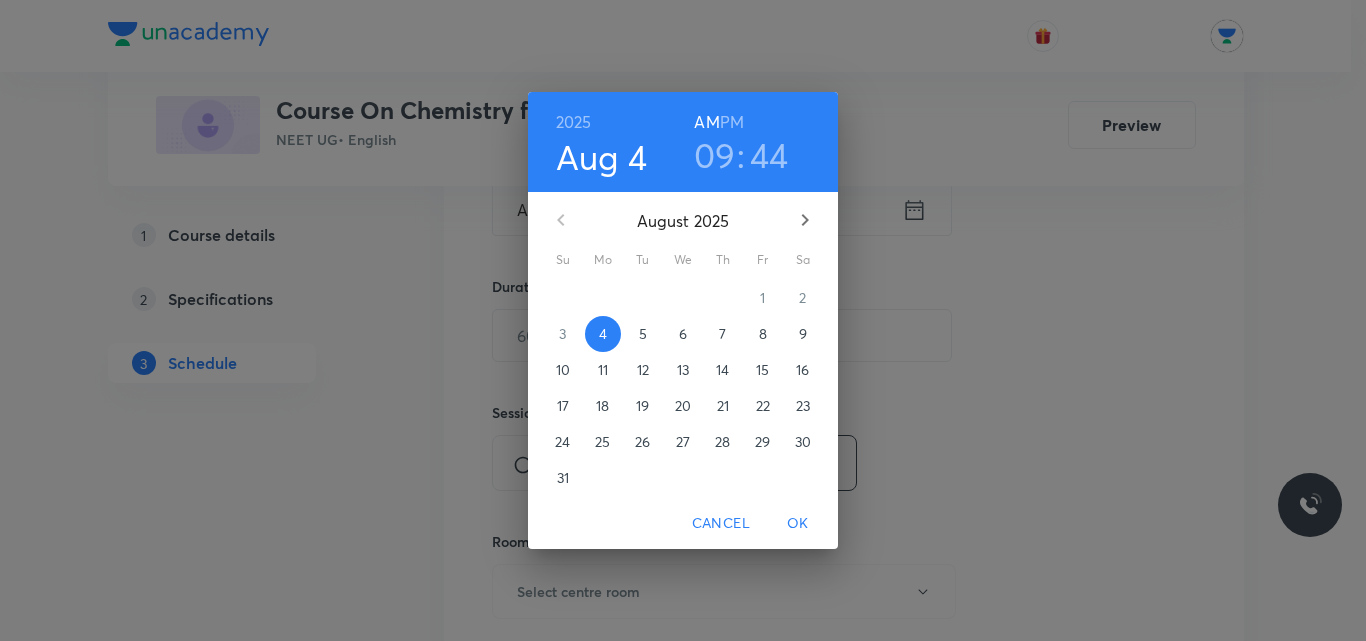 click on "44" at bounding box center [769, 155] 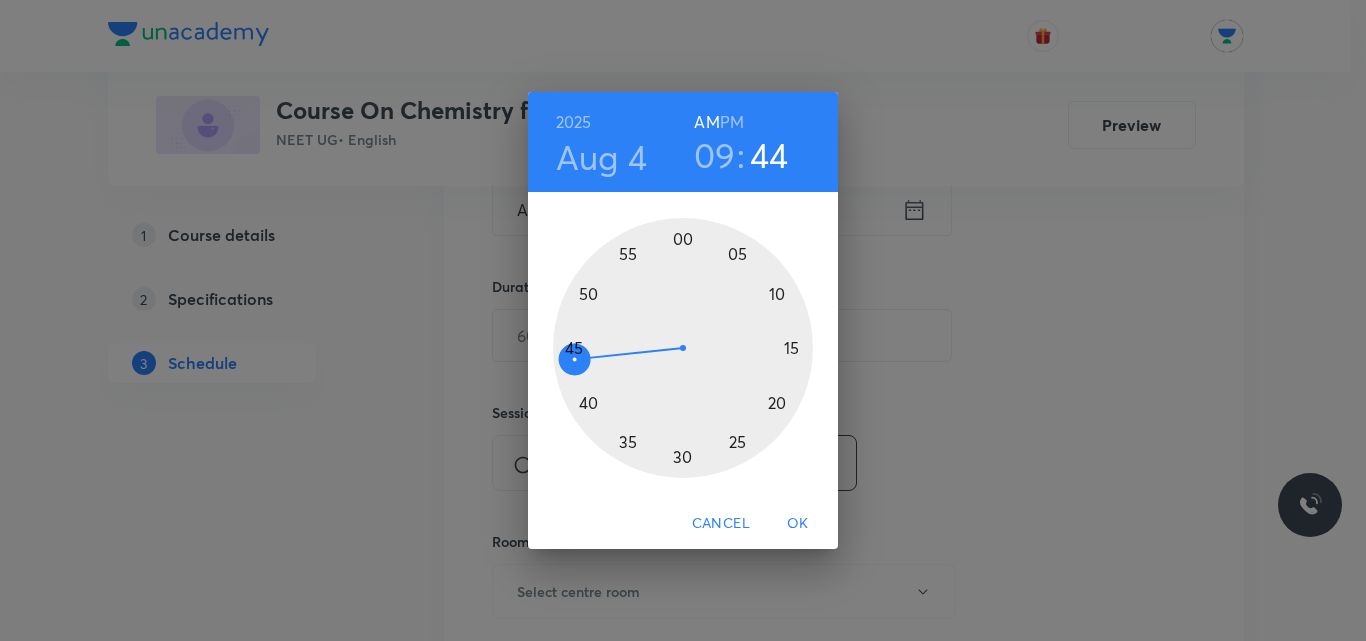 click on "09" at bounding box center [715, 155] 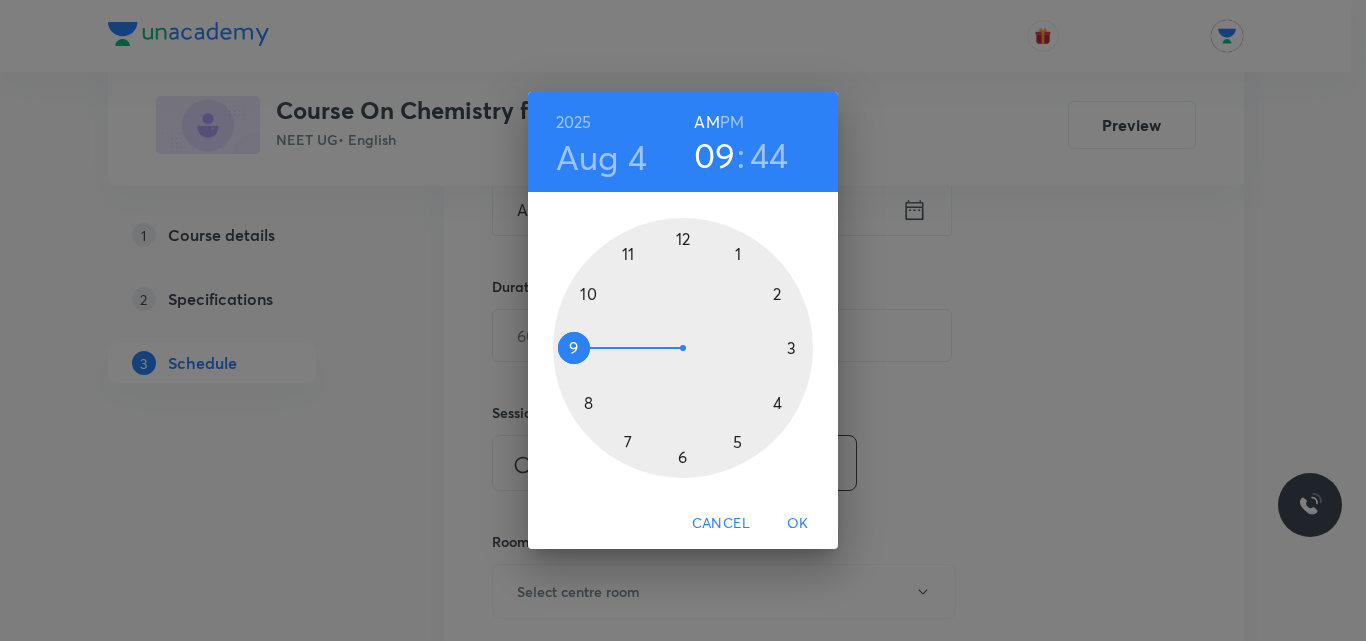 click at bounding box center (683, 348) 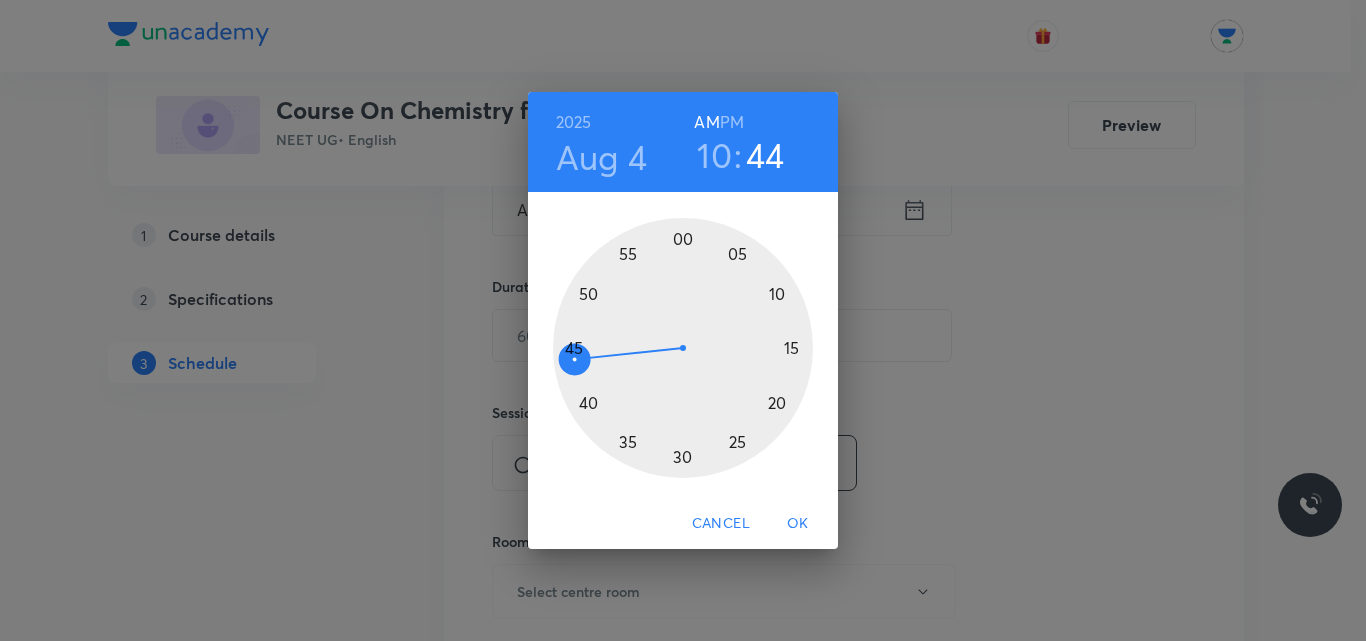 click at bounding box center [683, 348] 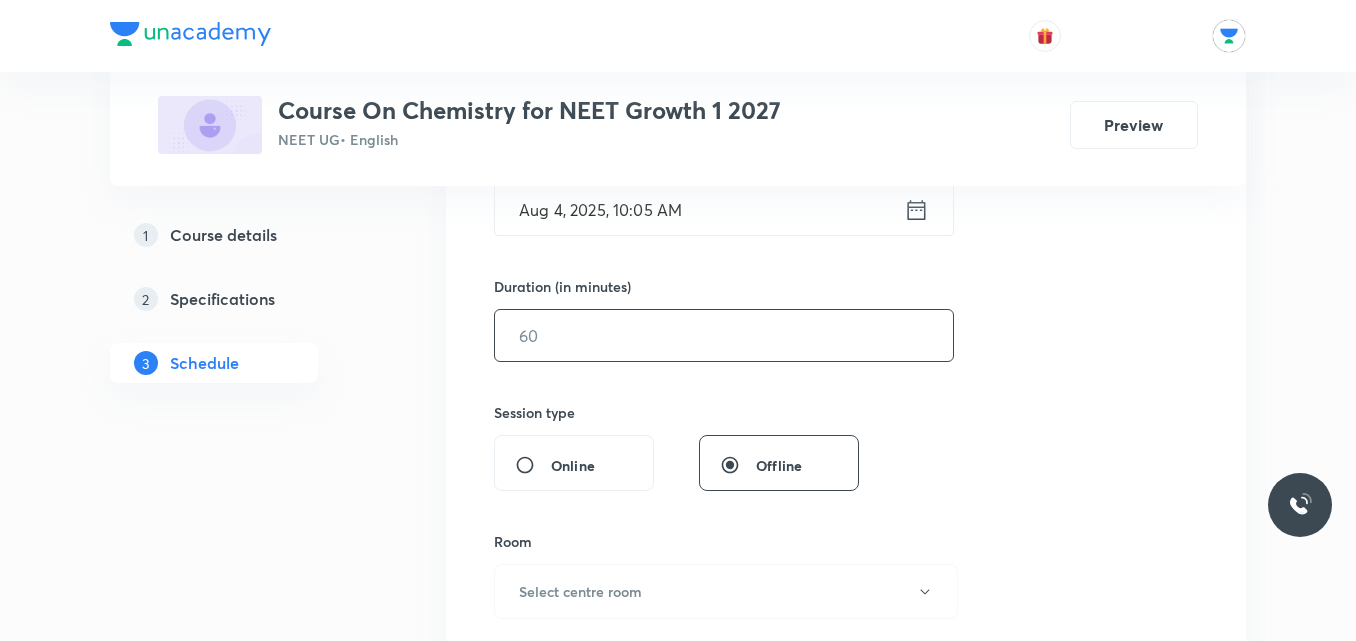 click at bounding box center (724, 335) 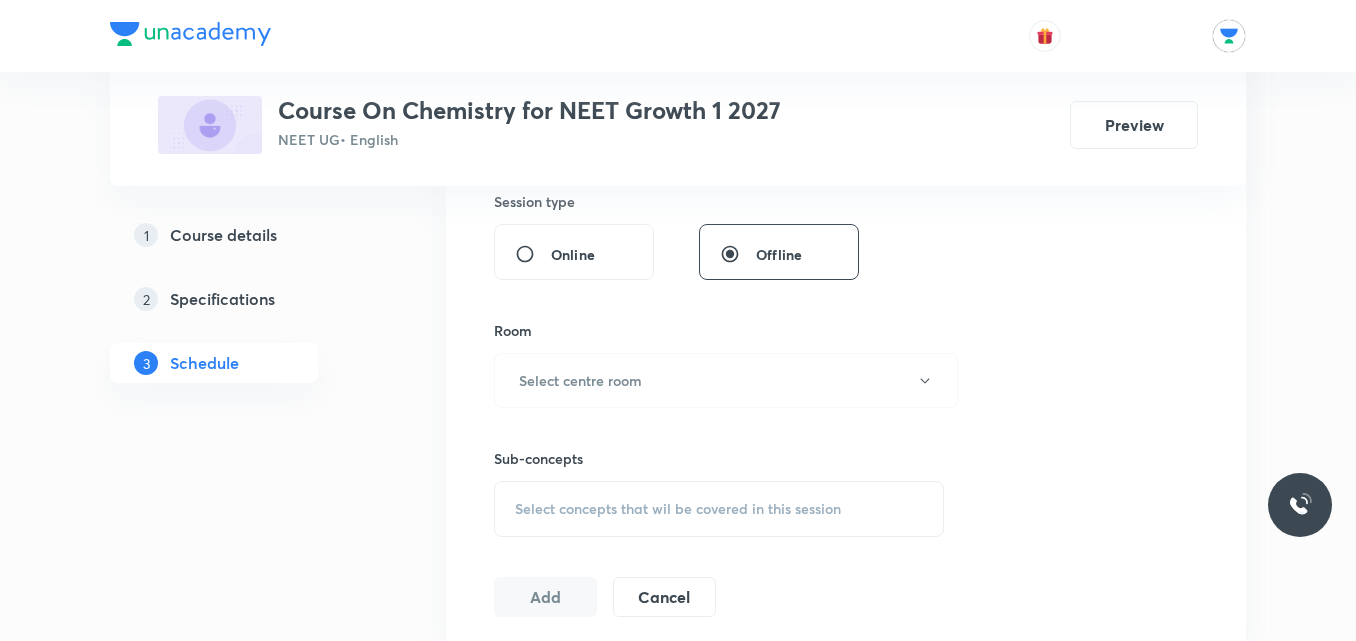 scroll, scrollTop: 795, scrollLeft: 0, axis: vertical 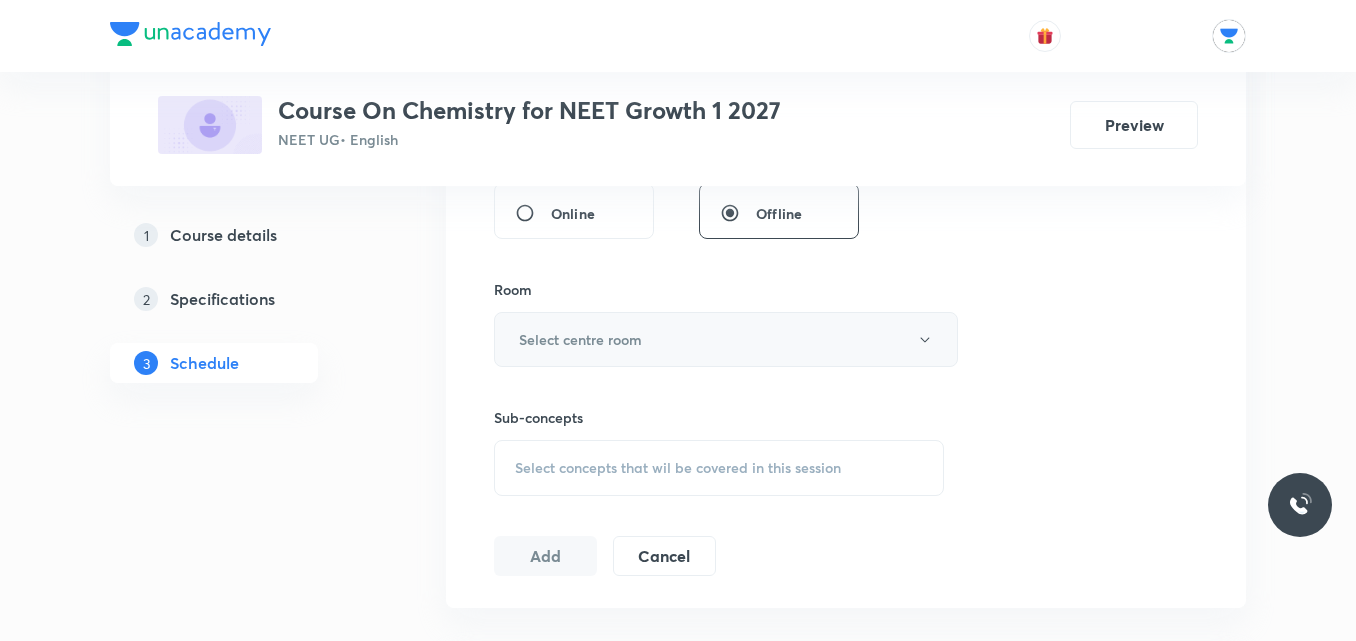 type on "65" 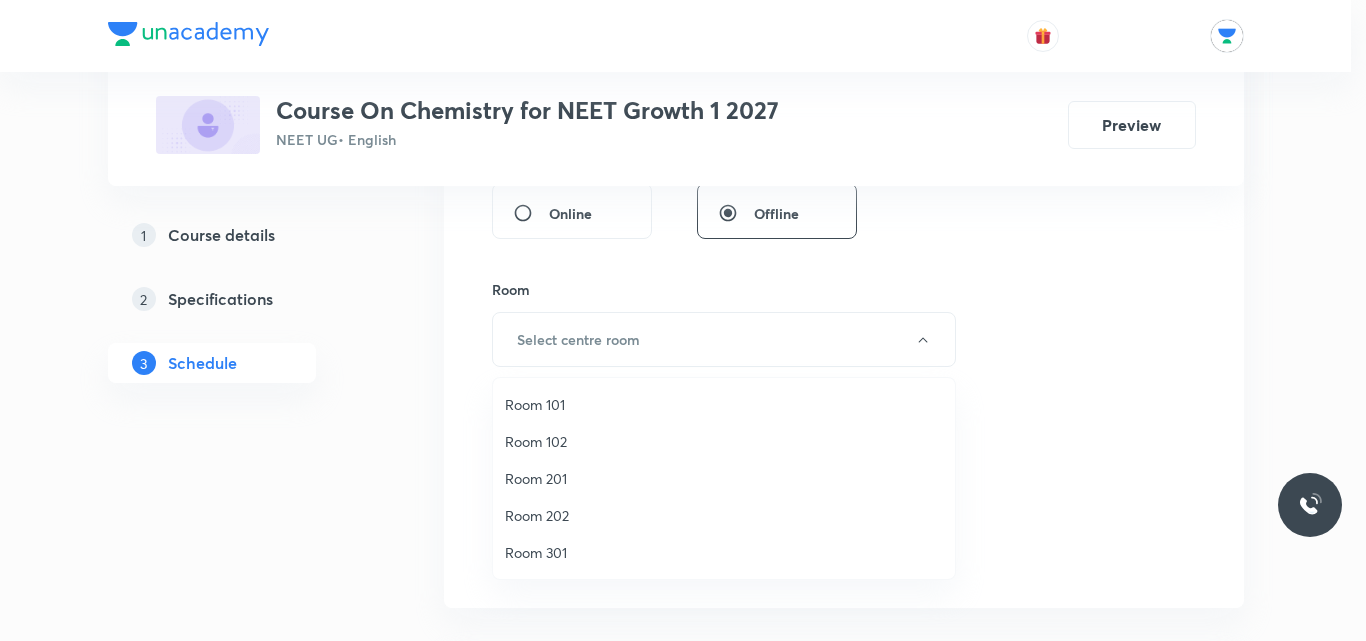click on "Room 202" at bounding box center (724, 515) 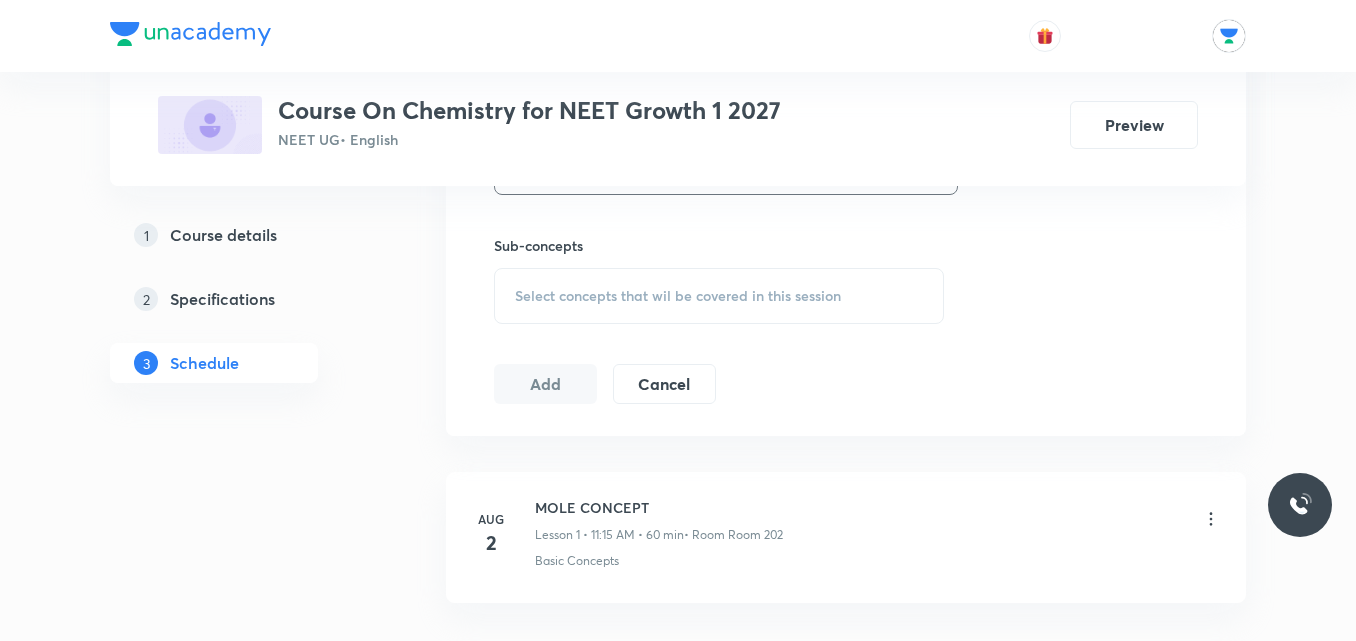 scroll, scrollTop: 969, scrollLeft: 0, axis: vertical 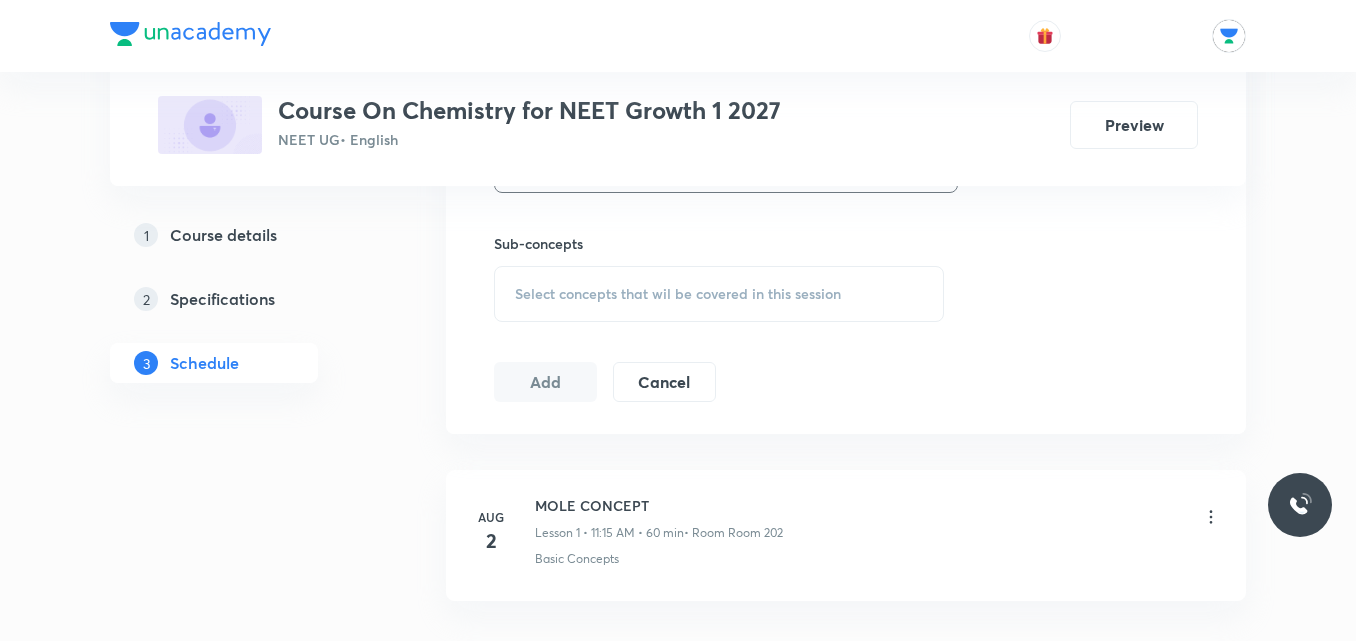 click on "Select concepts that wil be covered in this session" at bounding box center [719, 294] 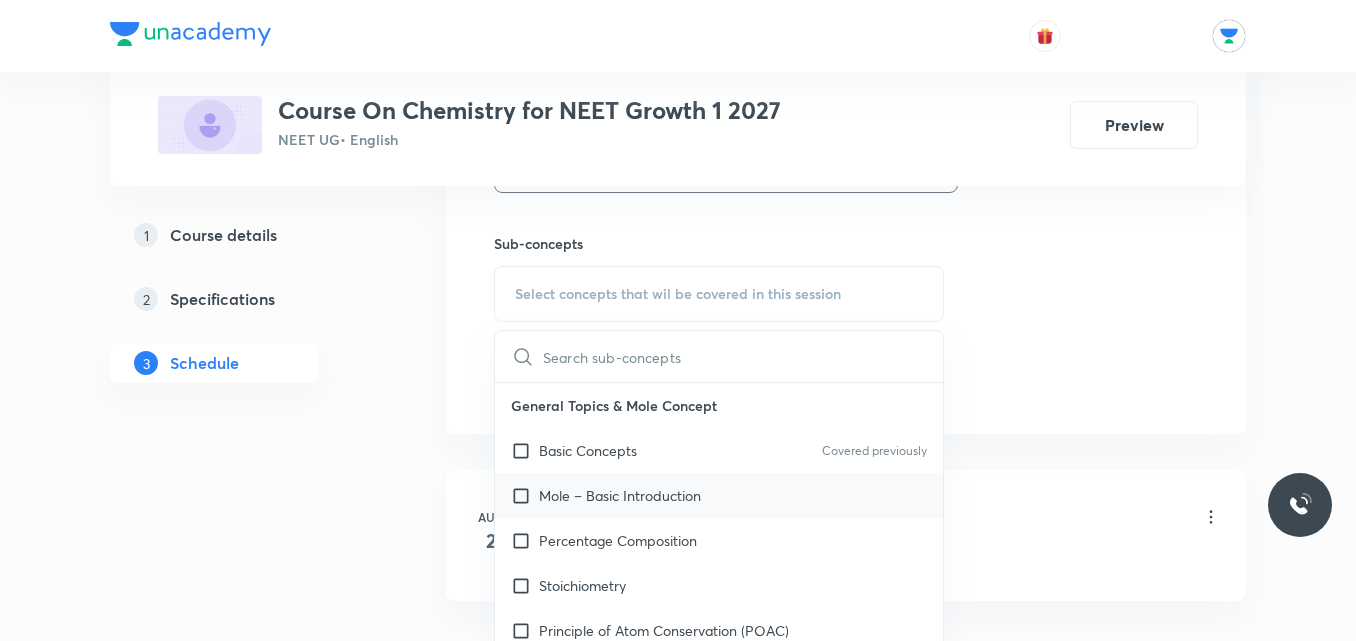 click on "Mole – Basic Introduction" at bounding box center [719, 495] 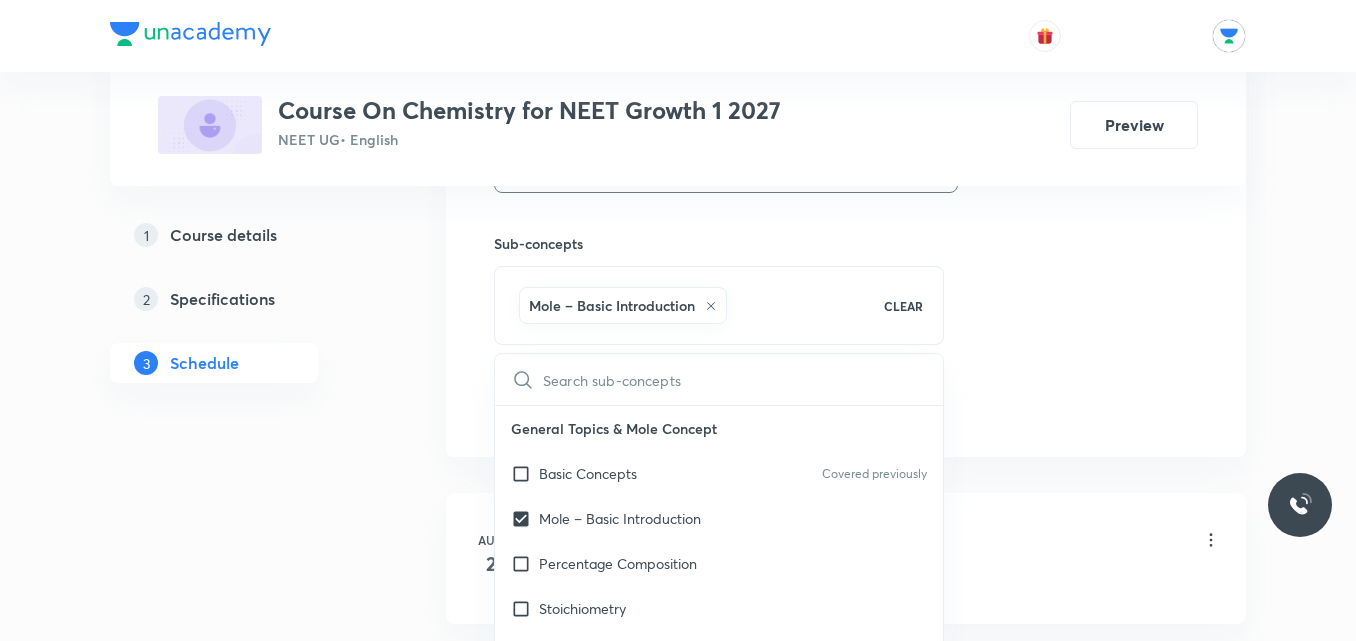 click on "Plus Courses Course On Chemistry for NEET Growth 1 2027 NEET UG  • English Preview 1 Course details 2 Specifications 3 Schedule Schedule 1  class Session  2 Live class Session title 12/99 MOLE CONCEPT ​ Schedule for Aug 4, 2025, 10:05 AM ​ Duration (in minutes) 65 ​   Session type Online Offline Room Room 202 Sub-concepts Mole – Basic Introduction CLEAR ​ General Topics & Mole Concept Basic Concepts Covered previously Mole – Basic Introduction Percentage Composition Stoichiometry Principle of Atom Conservation (POAC) Relation between Stoichiometric Quantities Application of Mole Concept: Gravimetric Analysis Electronic Configuration Of Atoms (Hund's rule)  Quantum Numbers (Magnetic Quantum no.) Quantum Numbers(Pauli's Exclusion law) Mean Molar Mass or Molecular Mass Variation of Conductivity with Concentration Mechanism of Corrosion Atomic Structure Discovery Of Electron Some Prerequisites of Physics Discovery Of Protons And Neutrons Atomic Models Nature of Waves Planck’S Quantum Theory Wave 2" at bounding box center (678, -41) 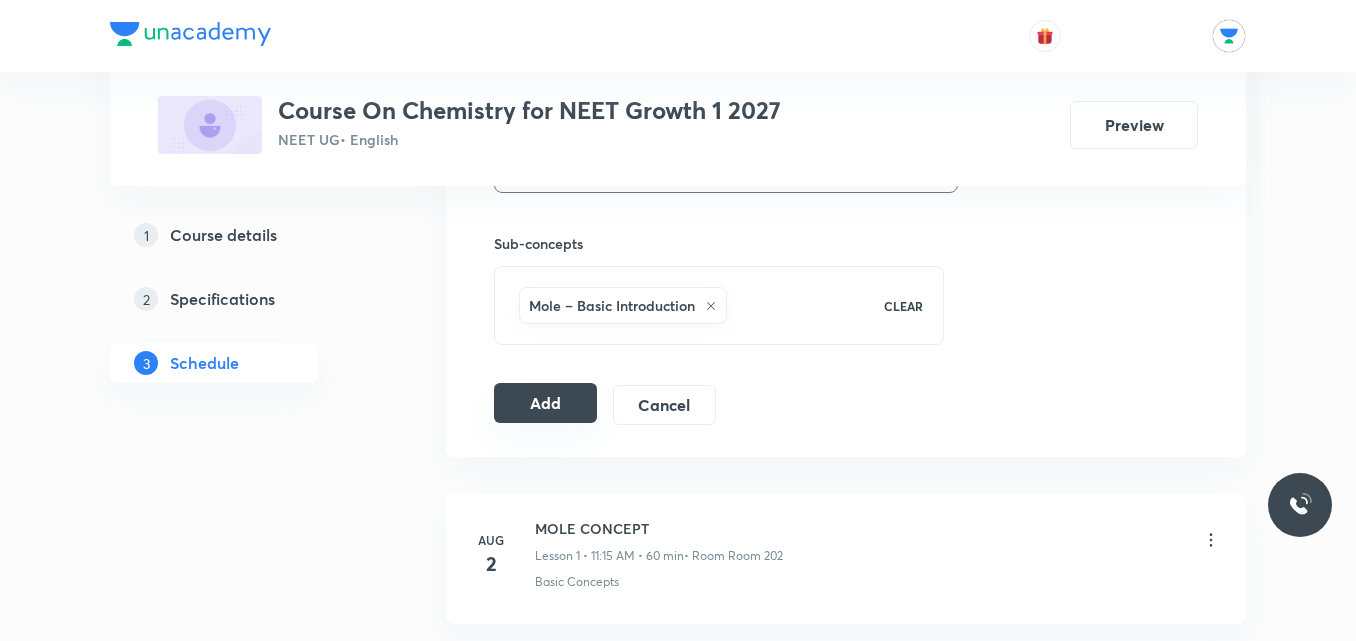 click on "Add" at bounding box center [545, 403] 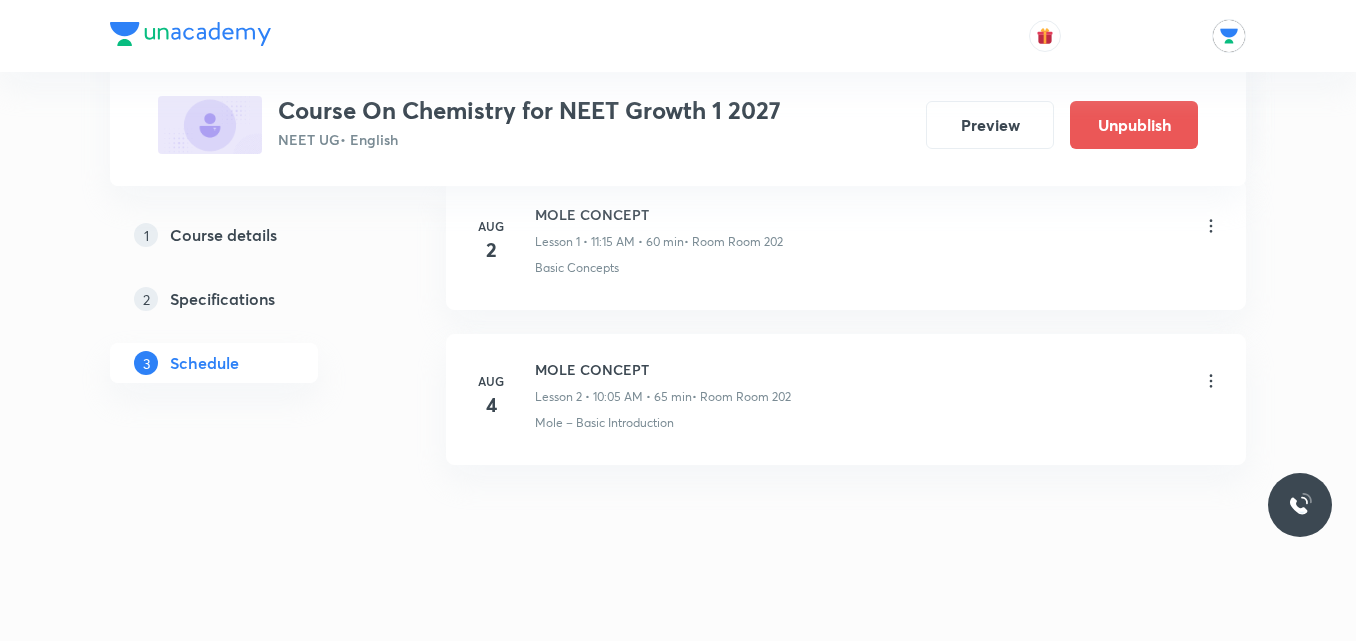 scroll, scrollTop: 353, scrollLeft: 0, axis: vertical 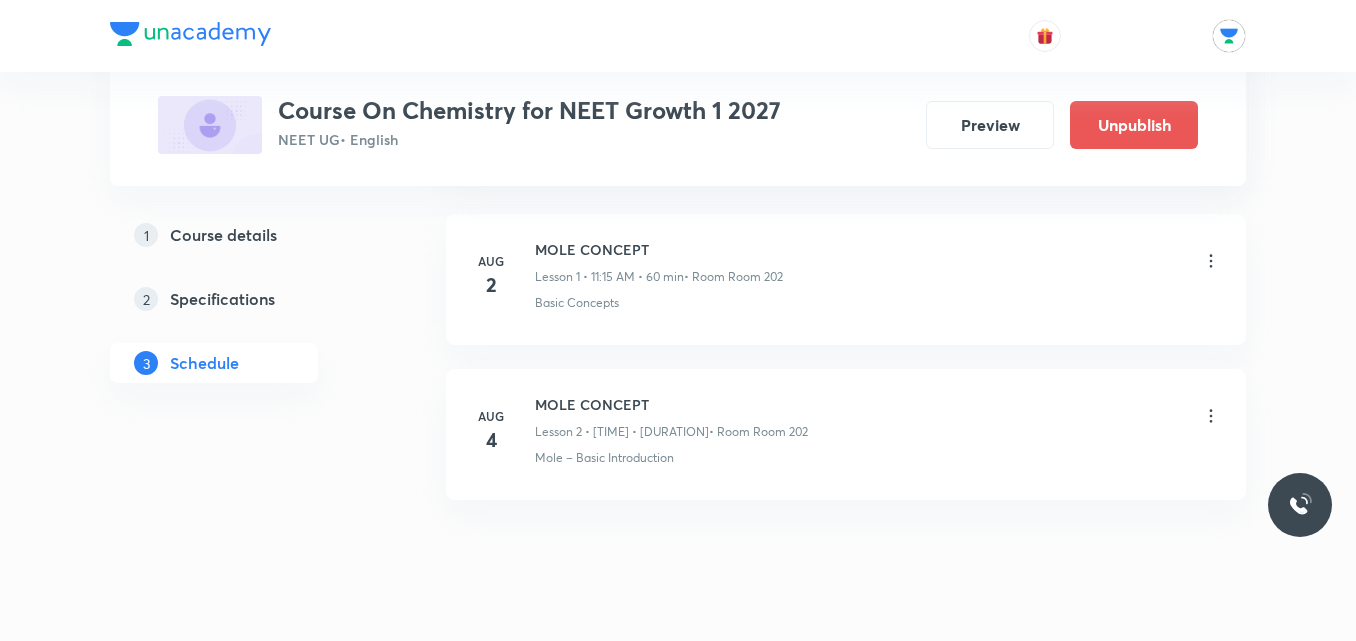 click 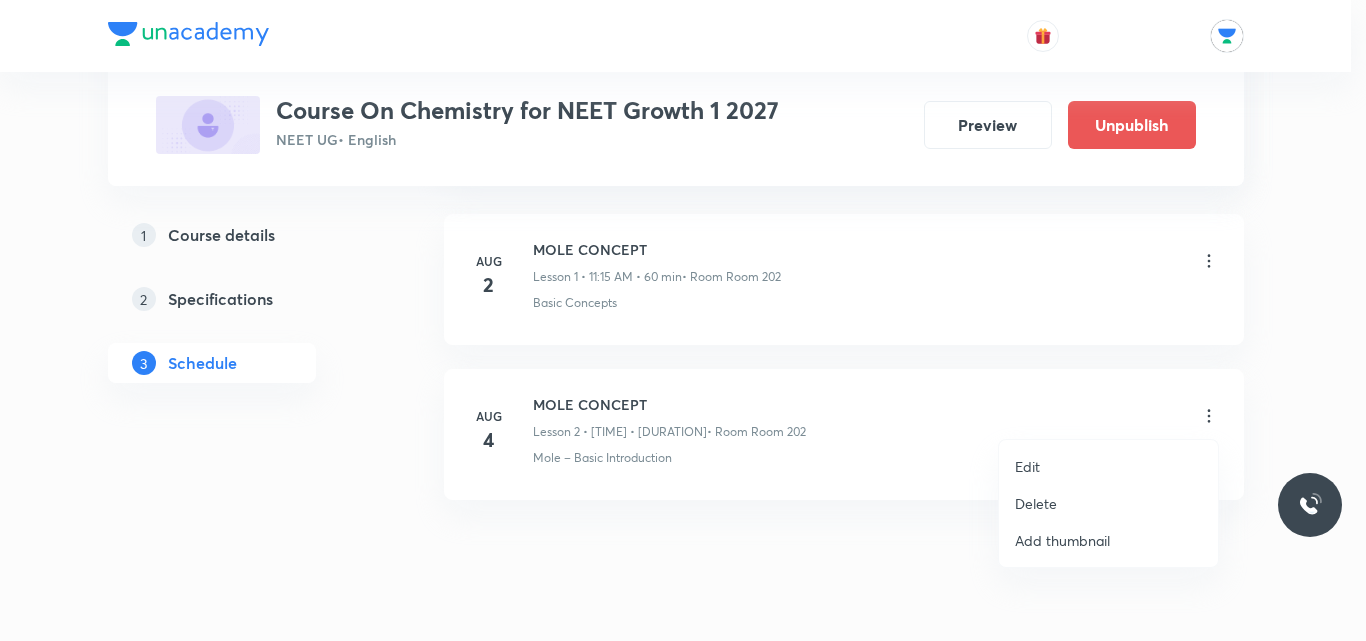 click on "Edit" at bounding box center (1027, 466) 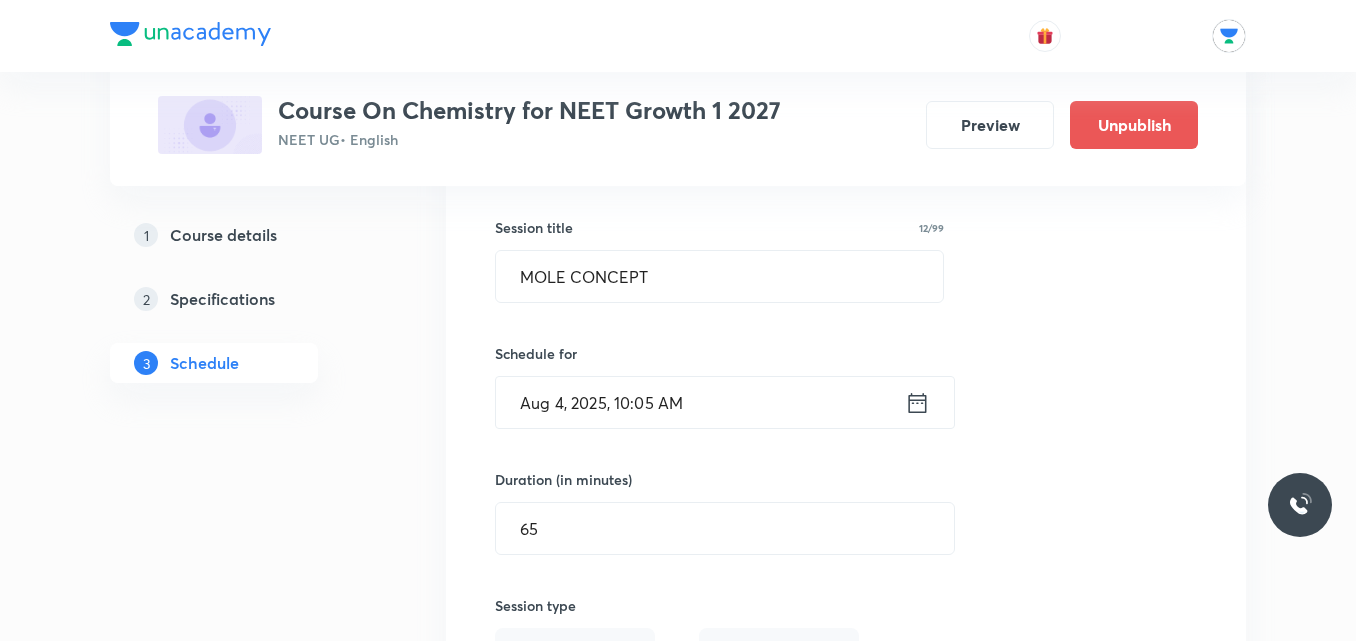 scroll, scrollTop: 499, scrollLeft: 0, axis: vertical 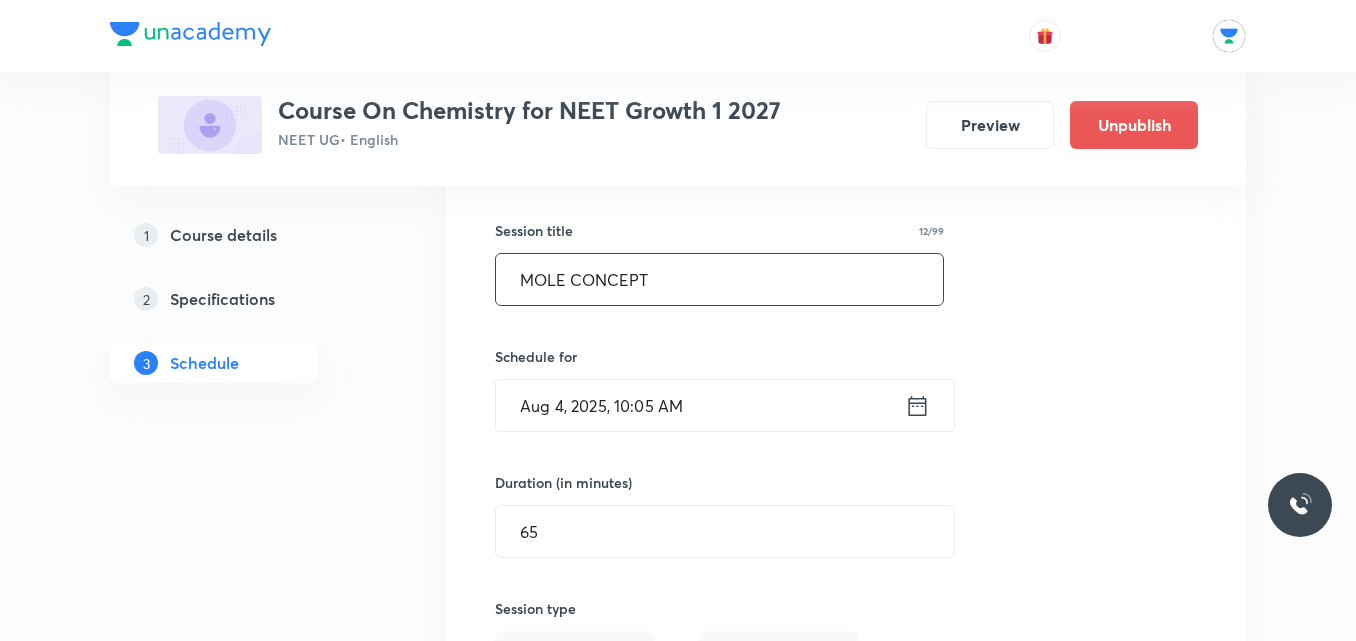click on "MOLE CONCEPT" at bounding box center (719, 279) 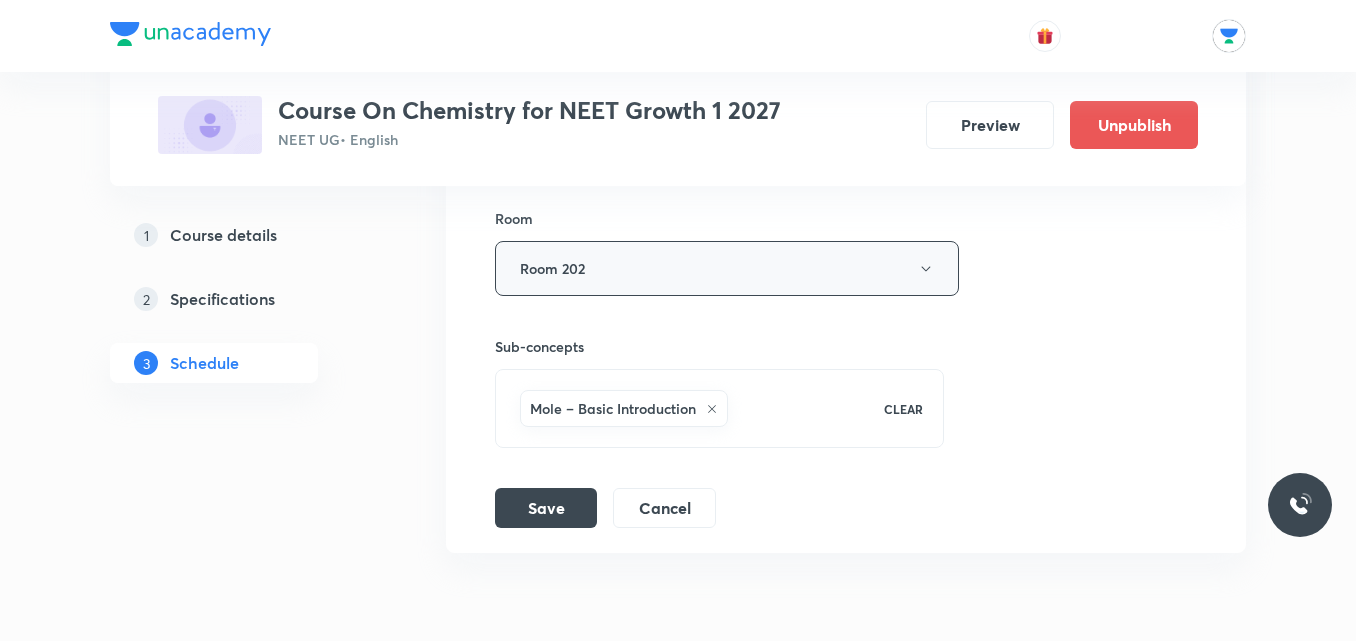 scroll, scrollTop: 1122, scrollLeft: 0, axis: vertical 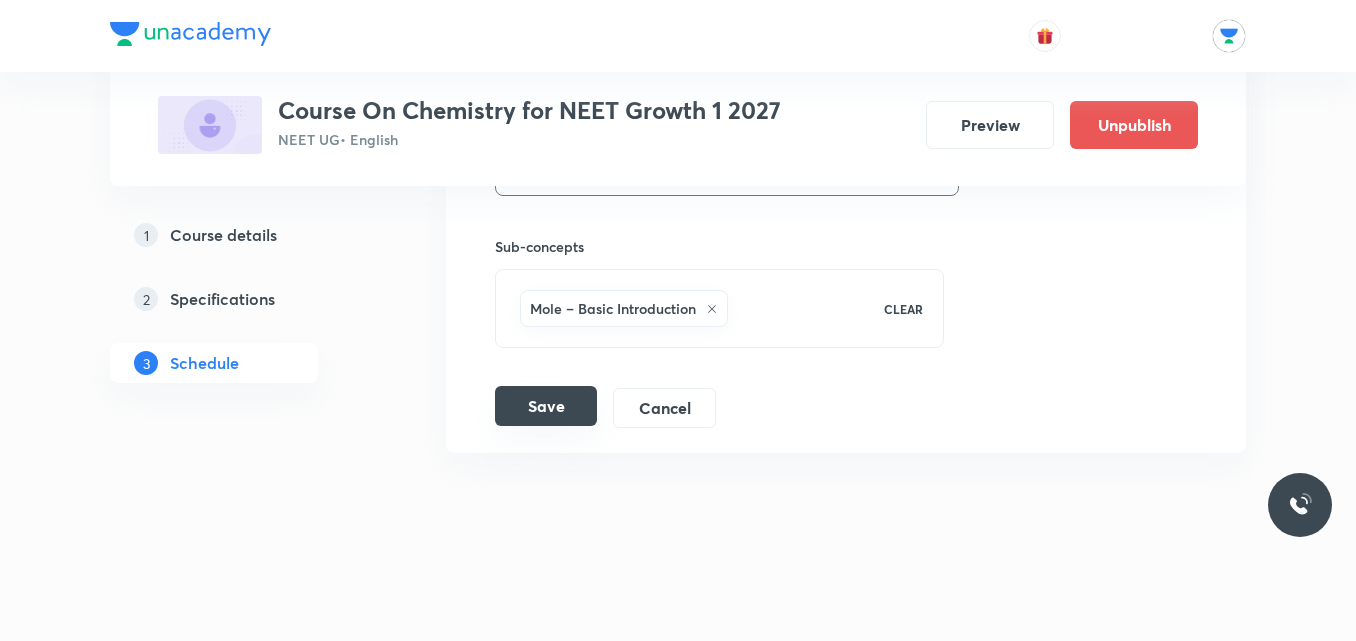 type on "ATOMIC STRUCTURE" 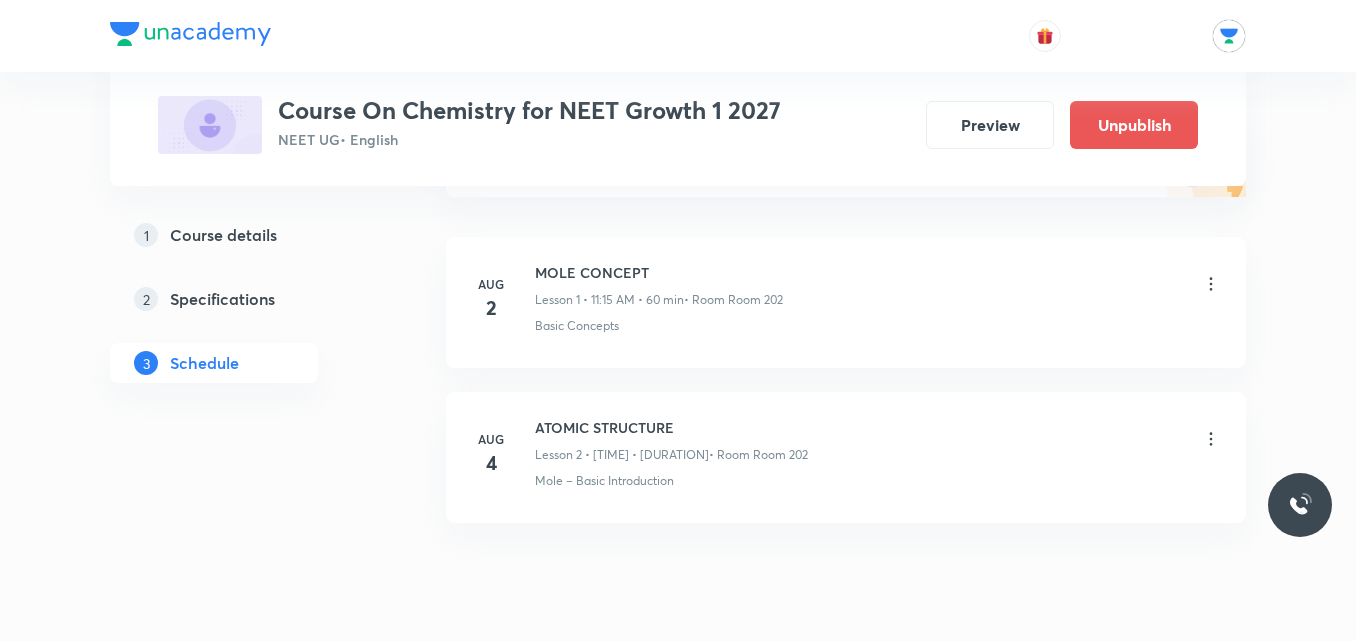 scroll, scrollTop: 289, scrollLeft: 0, axis: vertical 